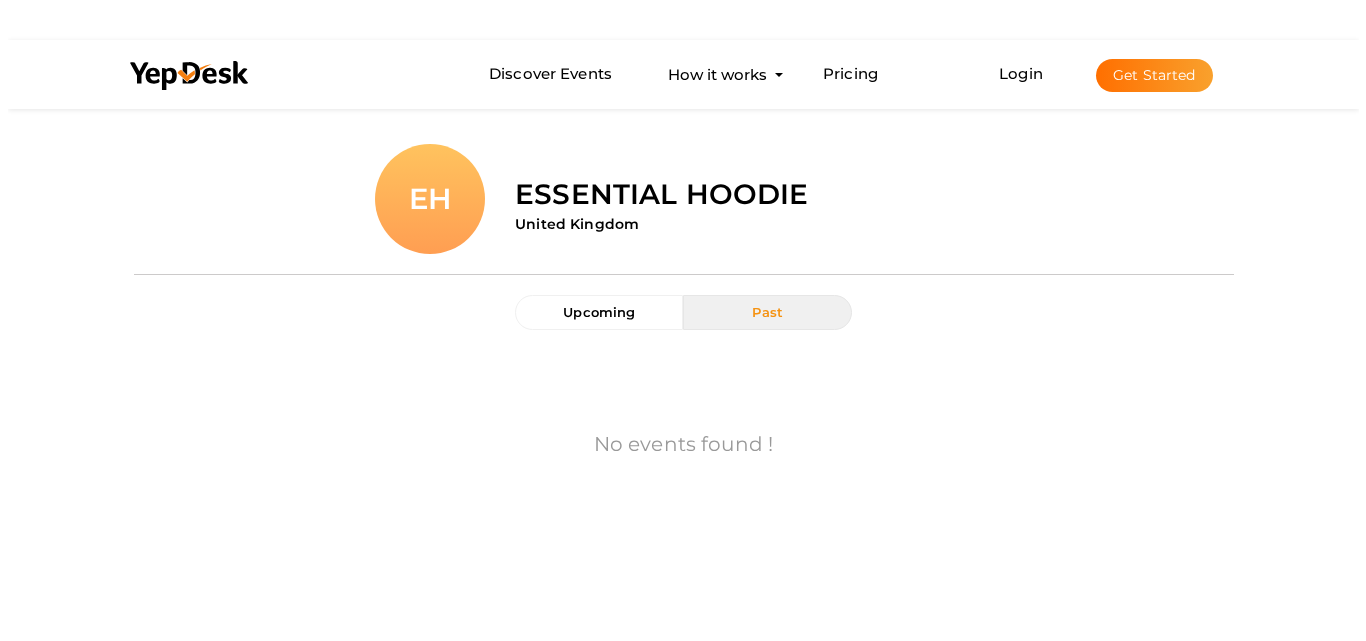 scroll, scrollTop: 104, scrollLeft: 0, axis: vertical 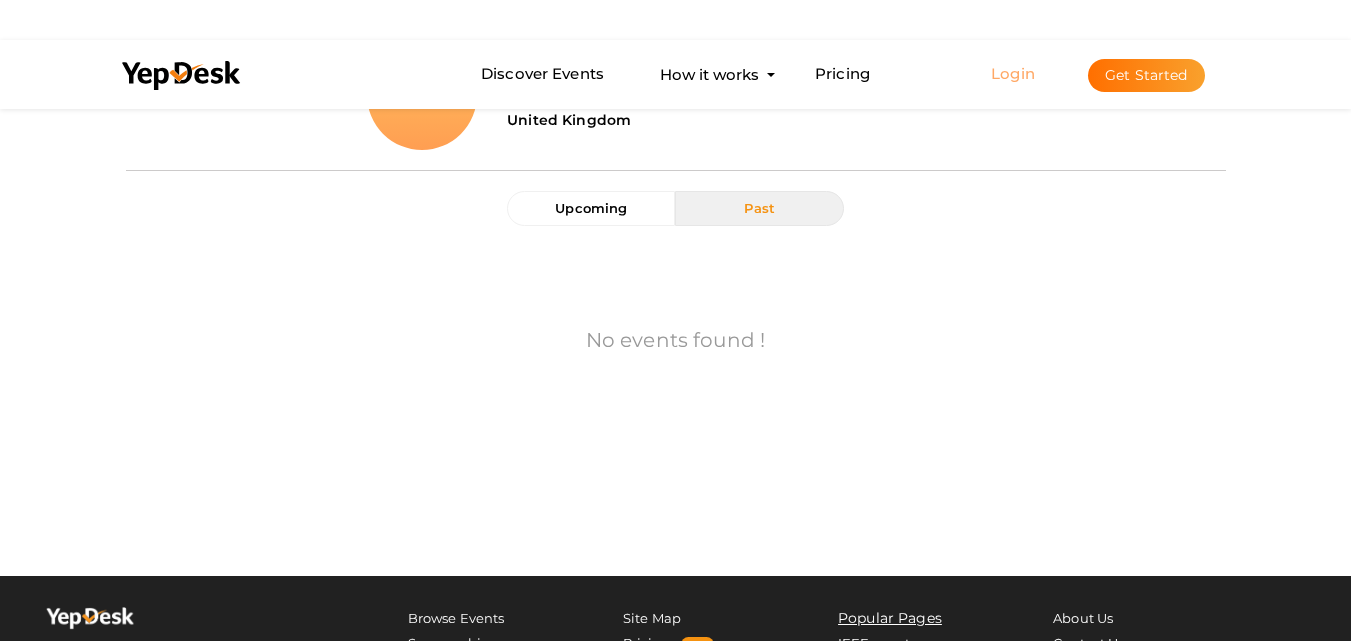 click on "Login" at bounding box center (1013, 73) 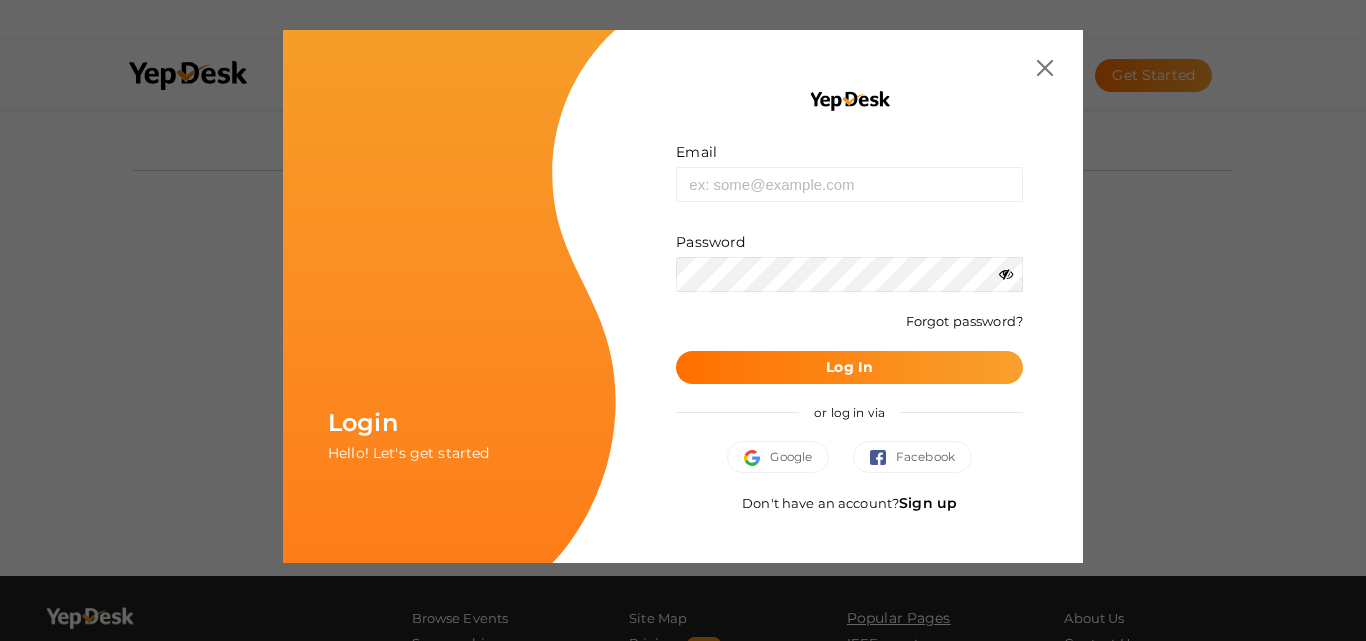 click on "Sign up" at bounding box center (928, 503) 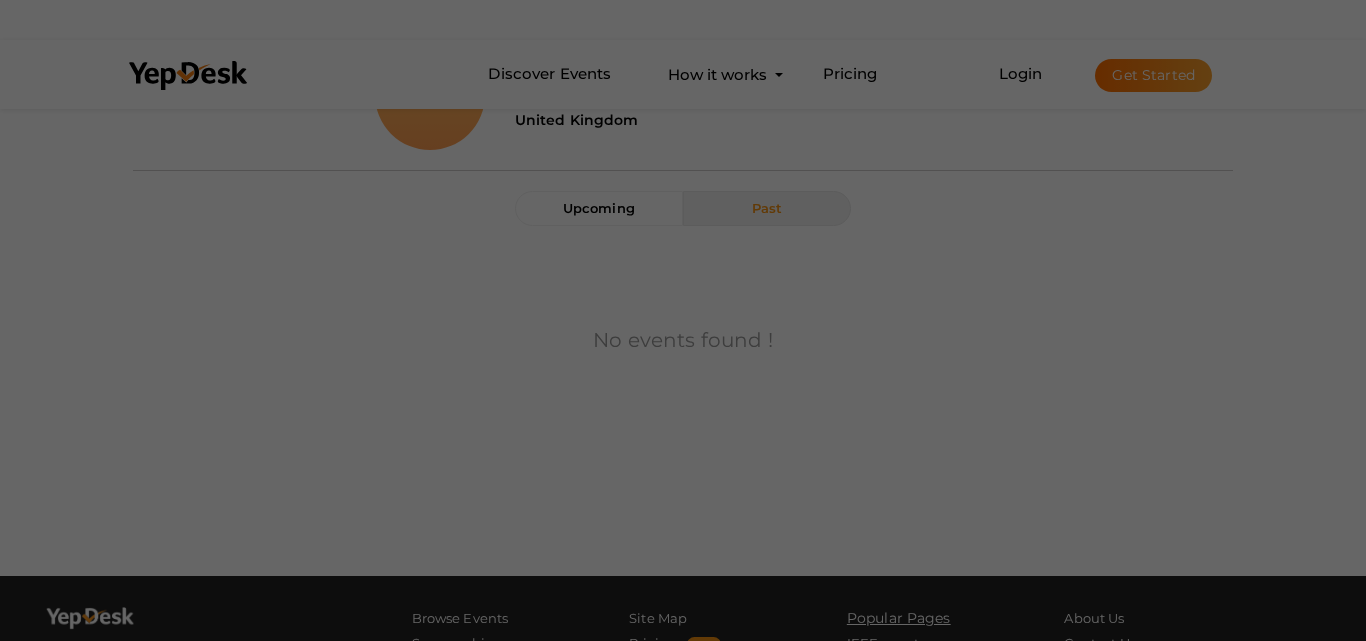 scroll, scrollTop: 0, scrollLeft: 0, axis: both 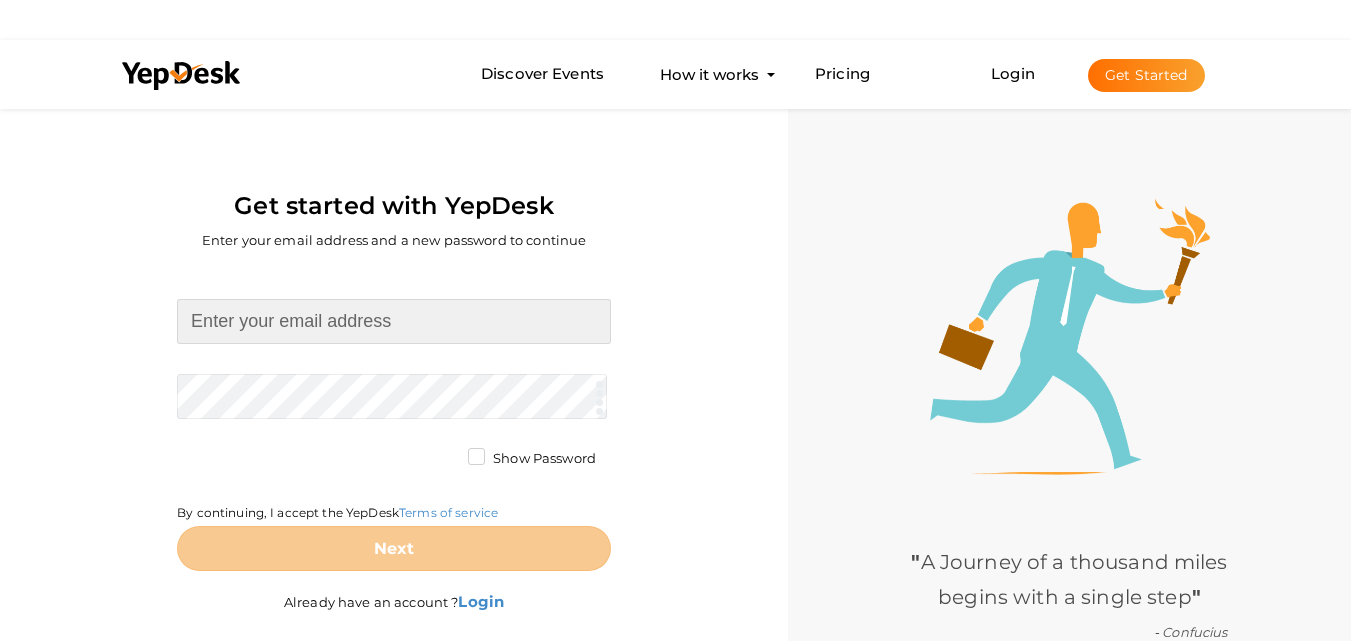 click at bounding box center (394, 321) 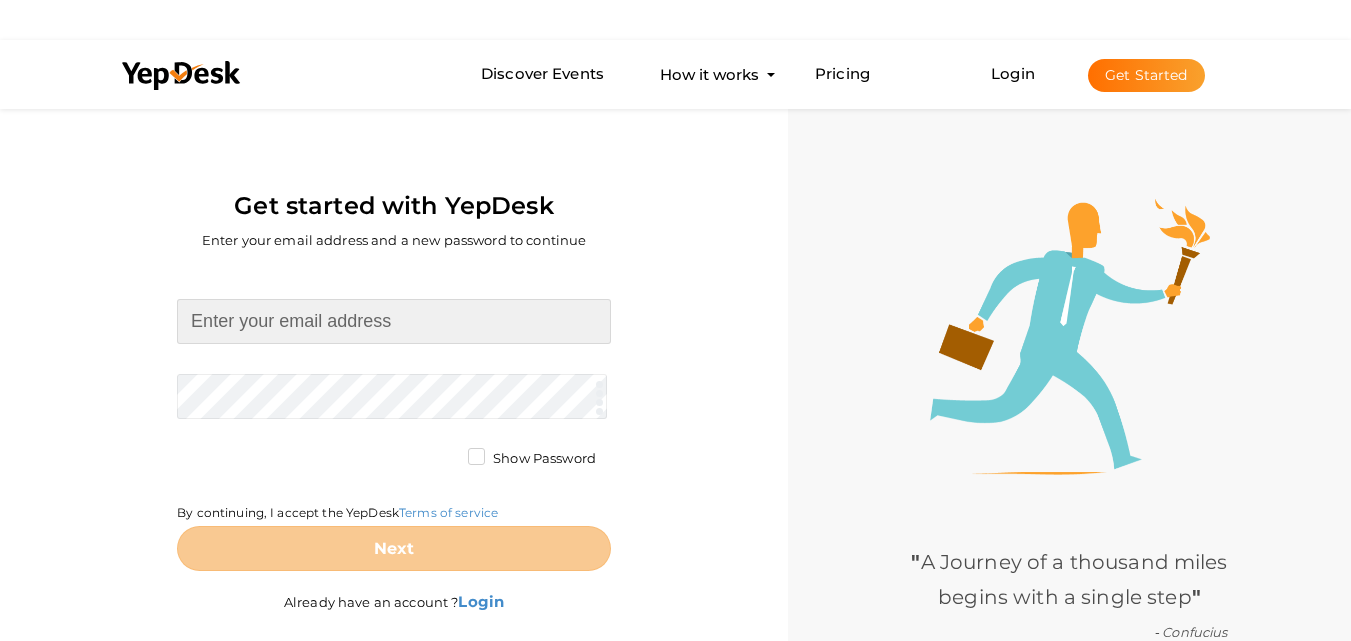type on "[EMAIL]" 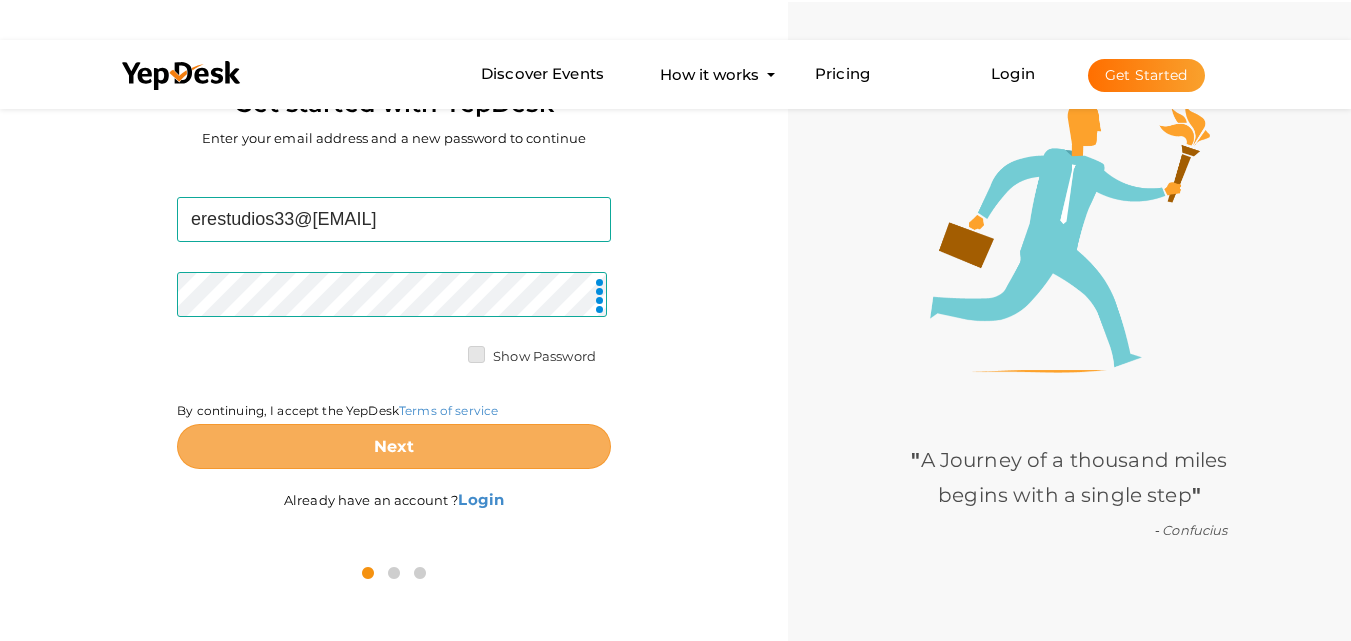 scroll, scrollTop: 104, scrollLeft: 0, axis: vertical 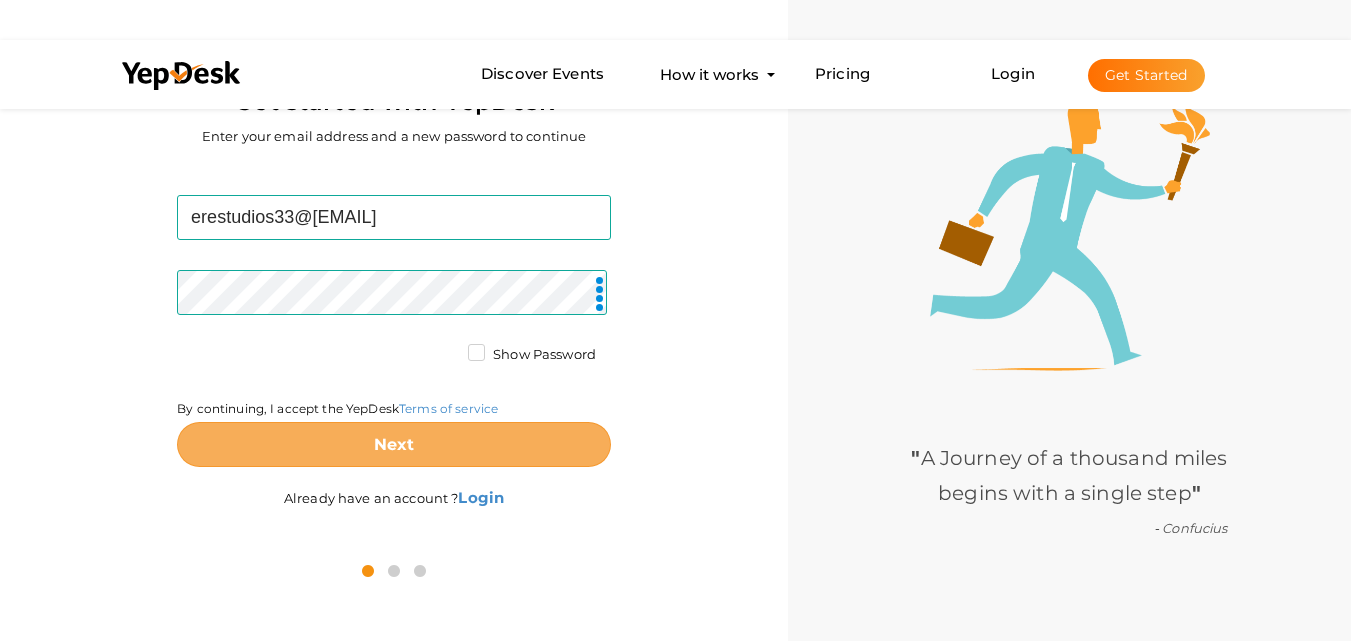 click on "Next" at bounding box center [394, 444] 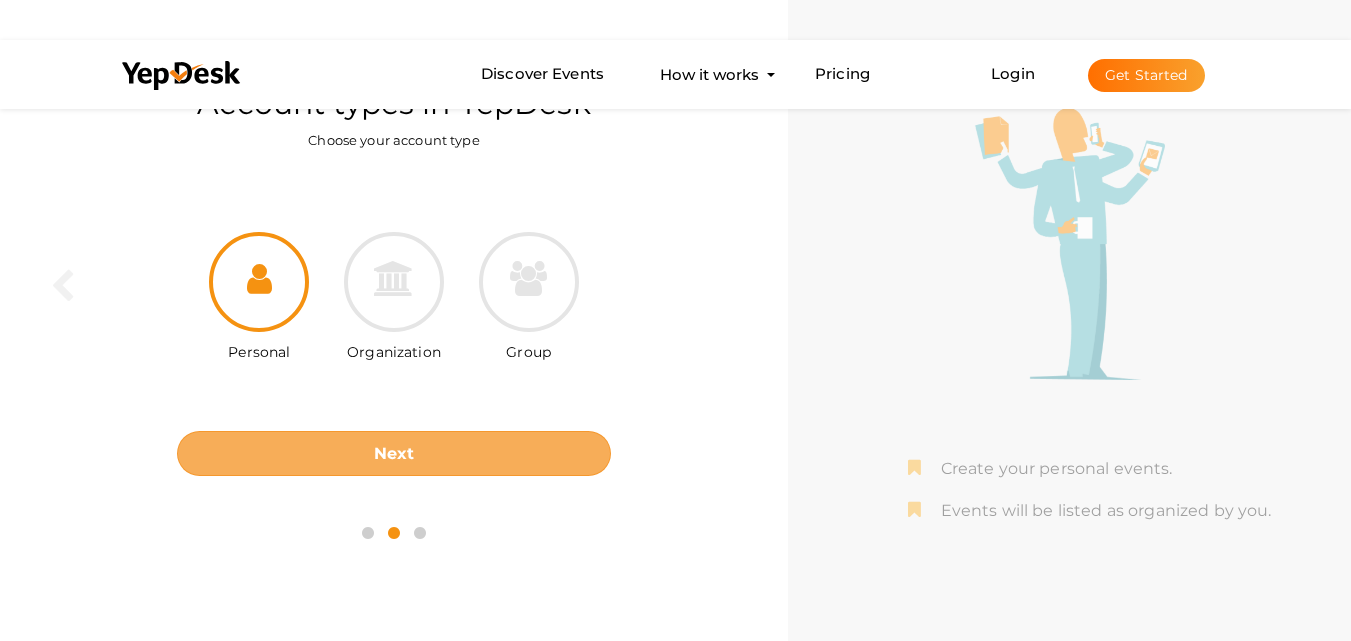 click on "Next" at bounding box center [394, 453] 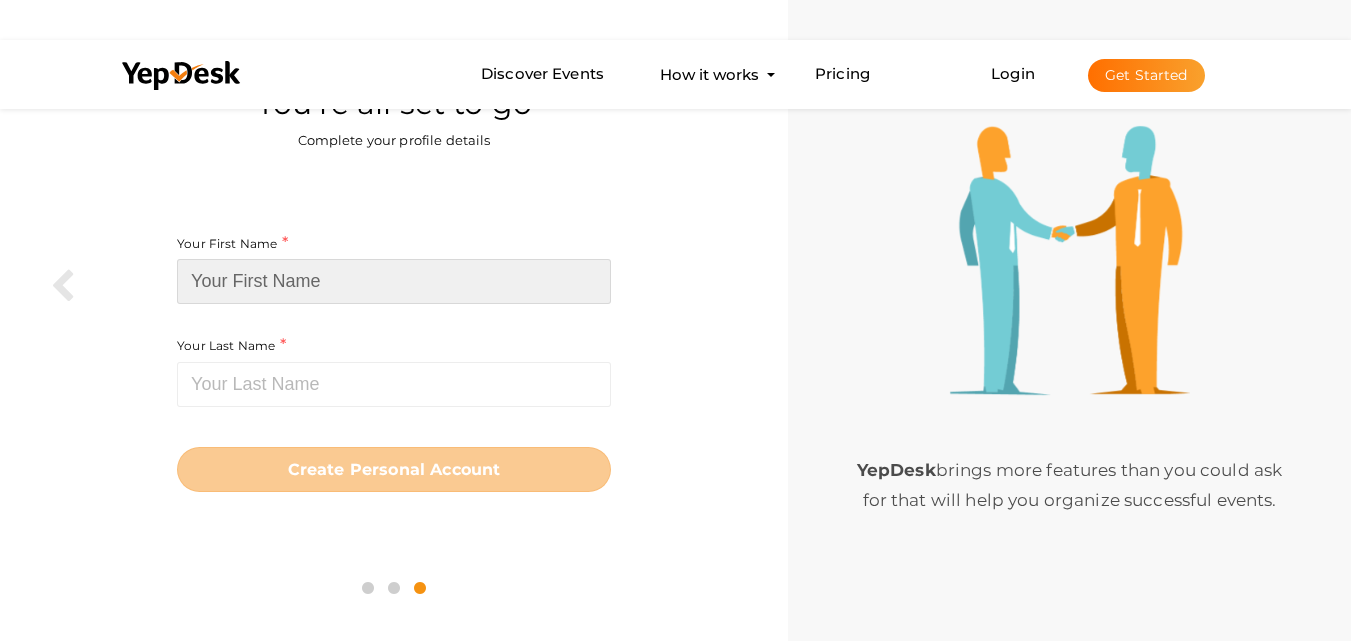 click at bounding box center [394, 281] 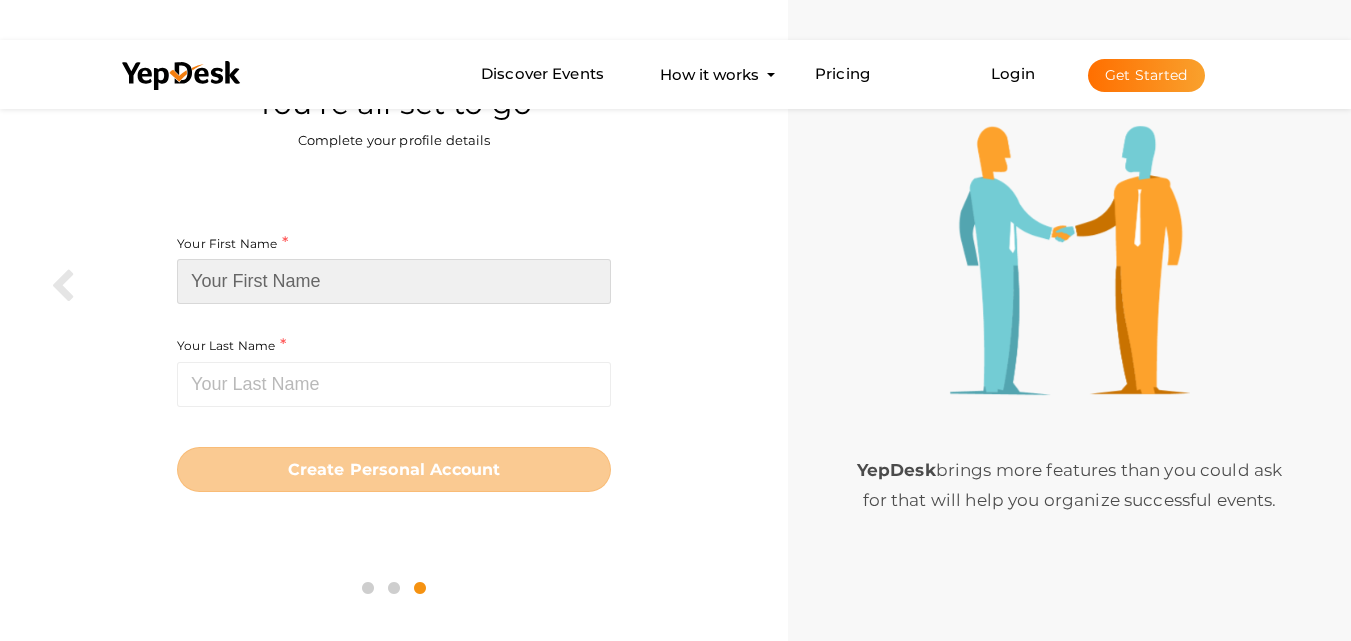 click at bounding box center (394, 281) 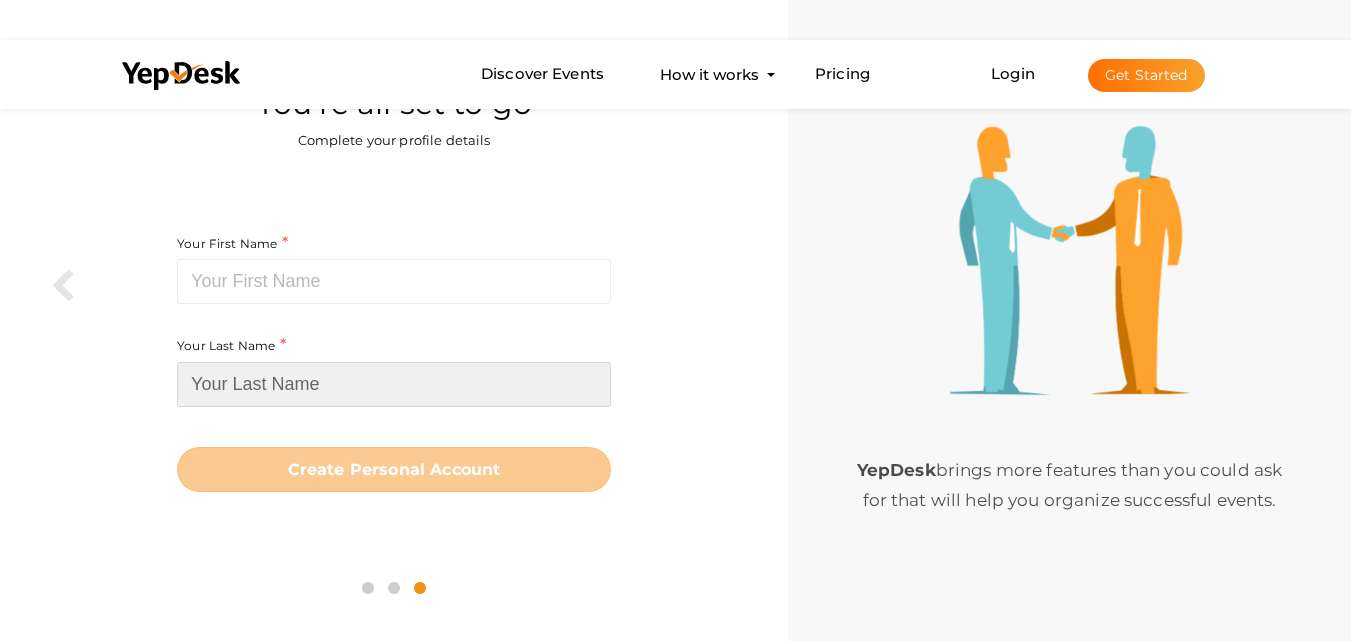 click at bounding box center [394, 384] 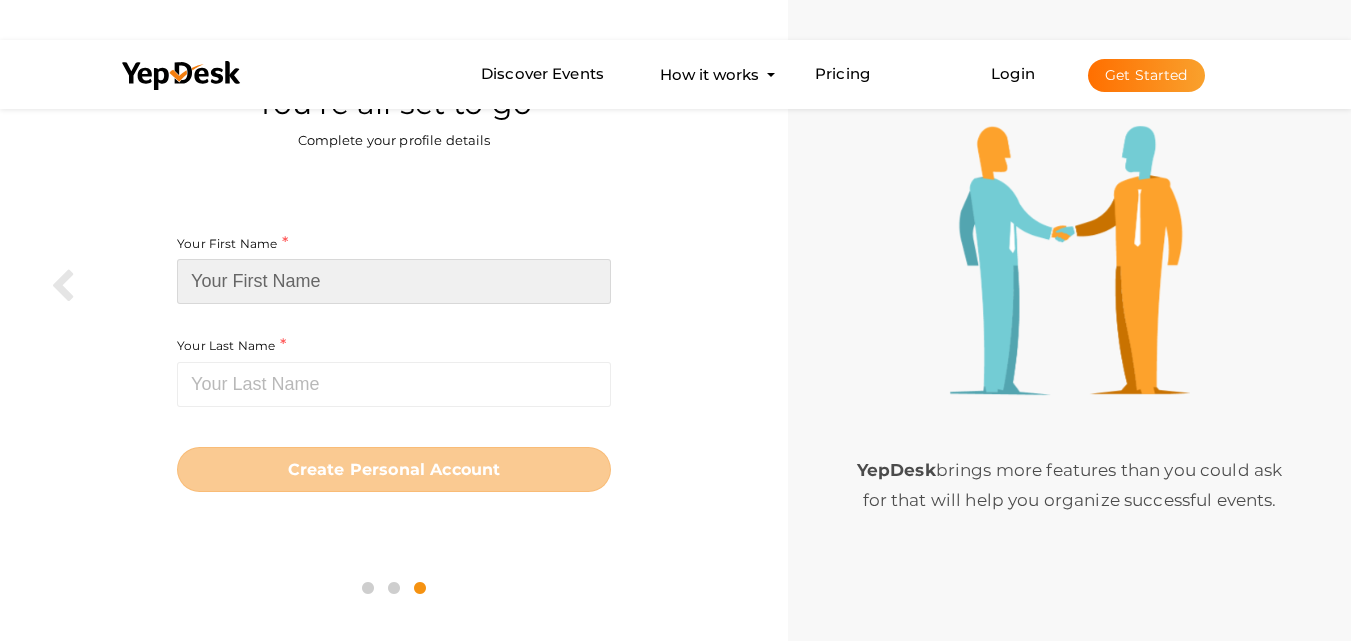 click at bounding box center [394, 281] 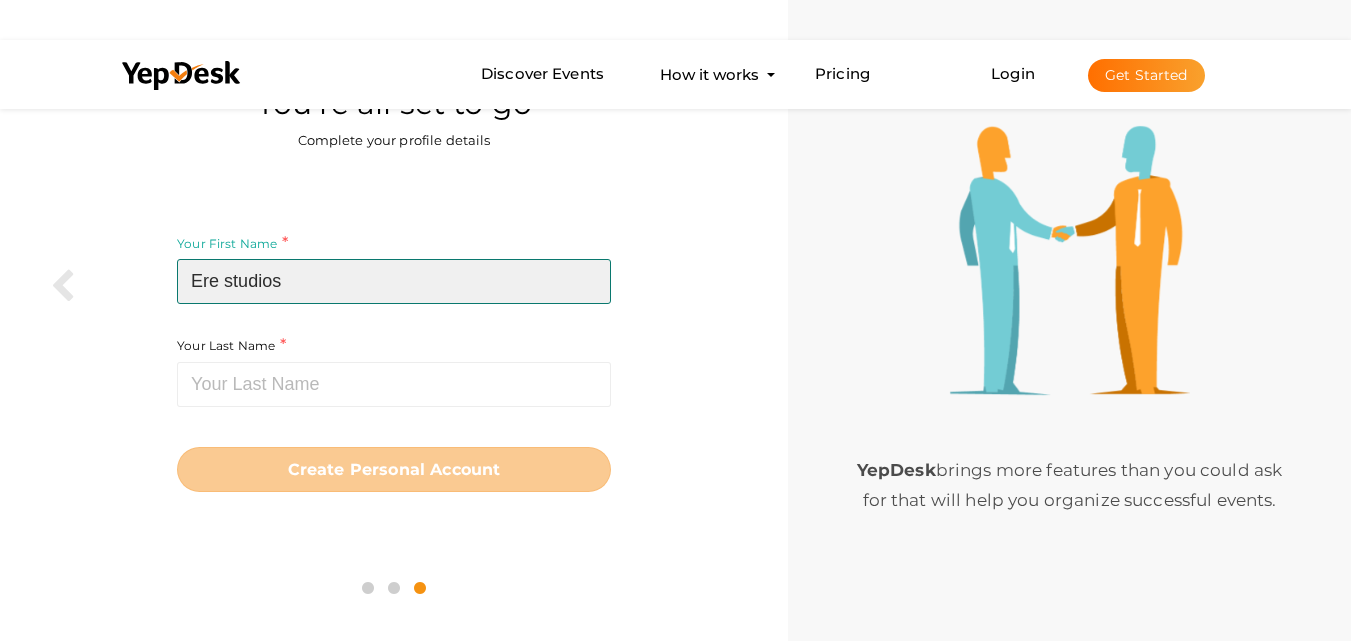 click on "Ere studios" at bounding box center (394, 281) 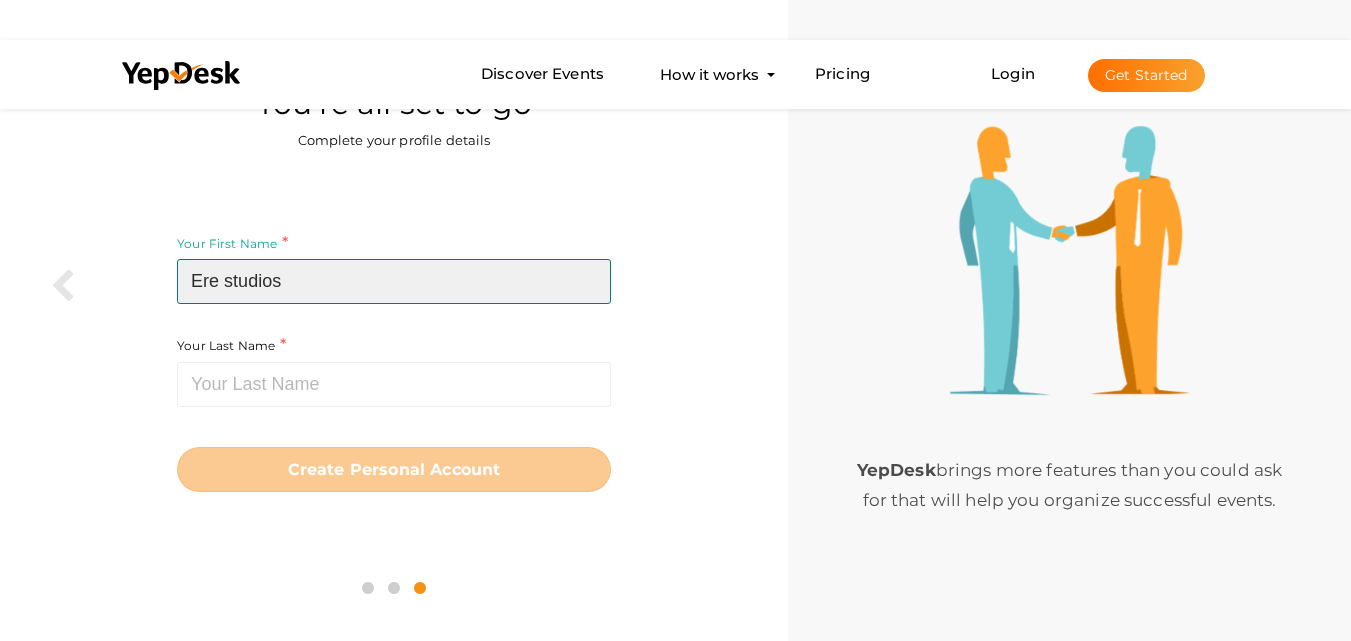 click on "Ere studios" at bounding box center [394, 281] 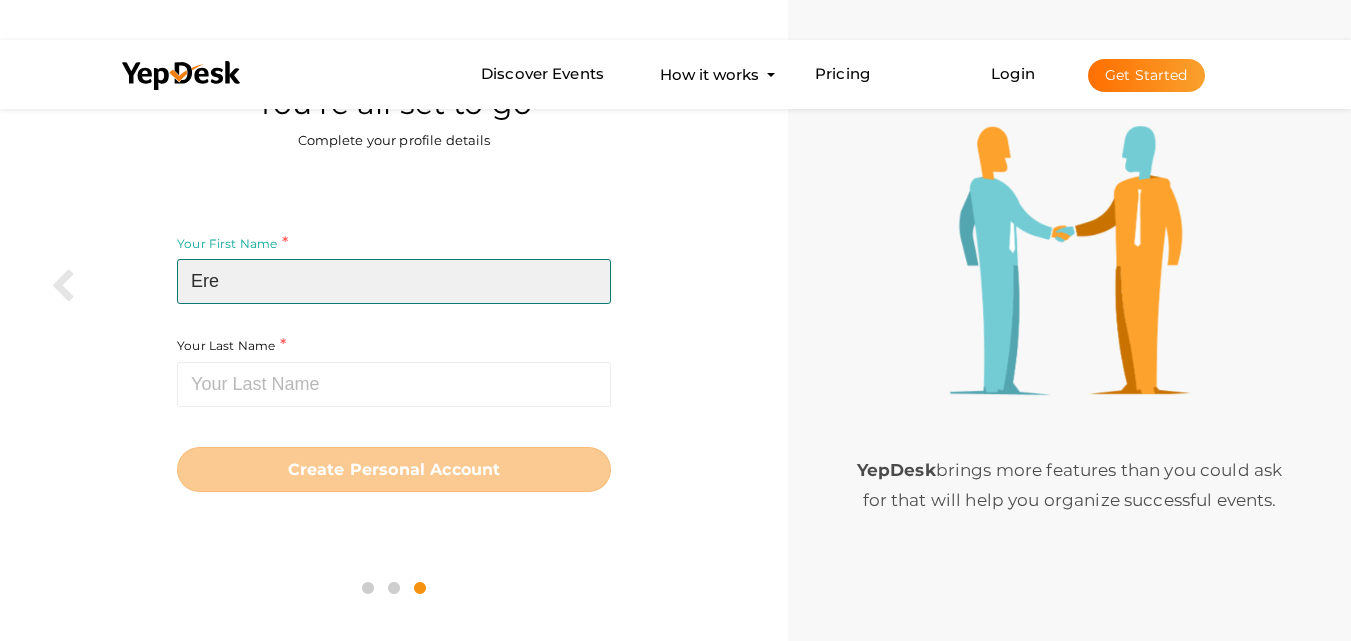 type on "Ere" 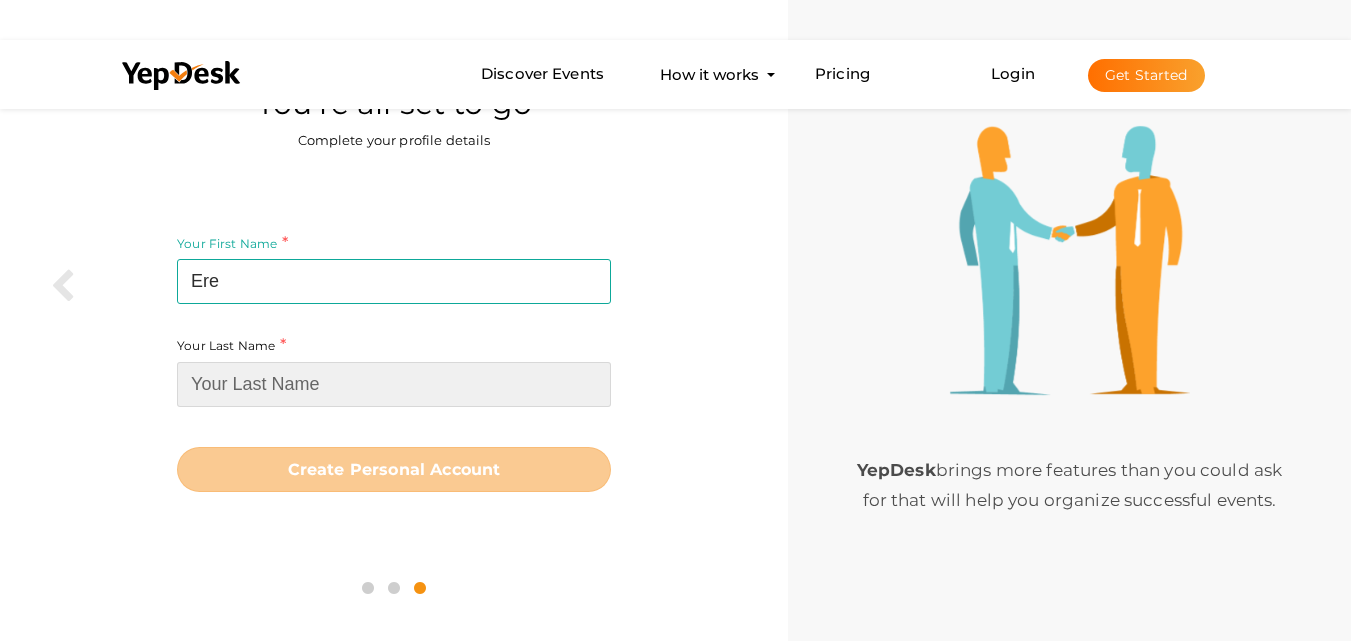 click at bounding box center [394, 384] 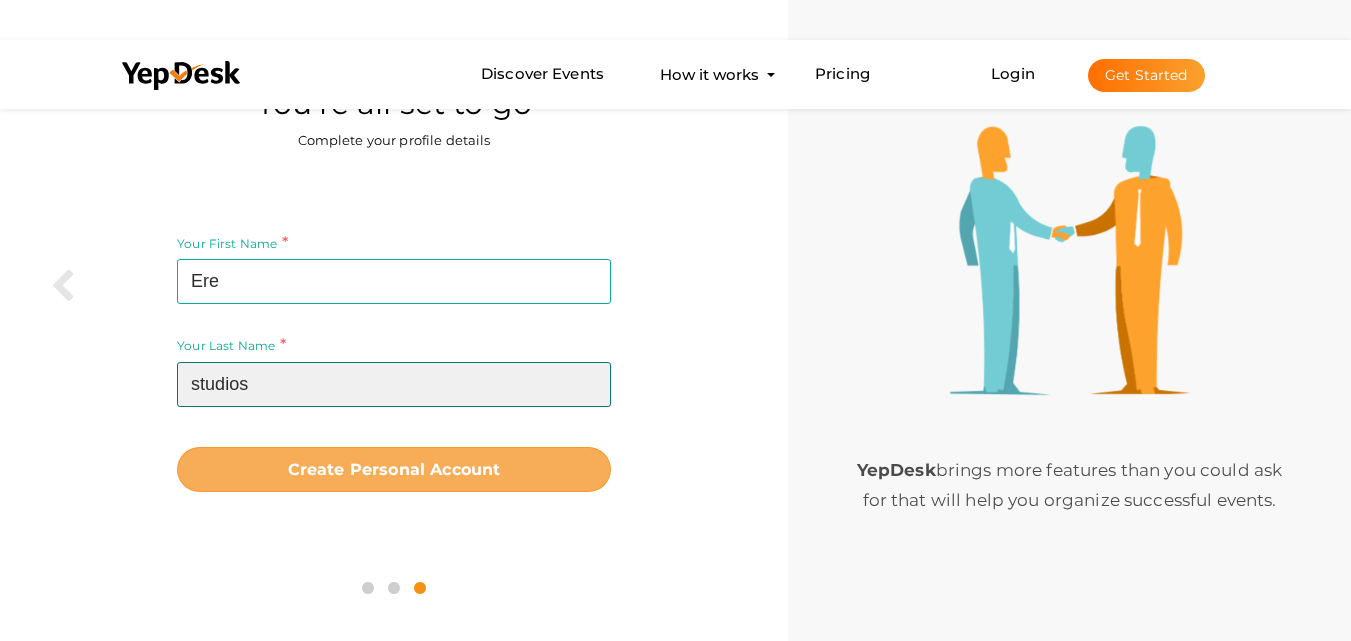 type on "studios" 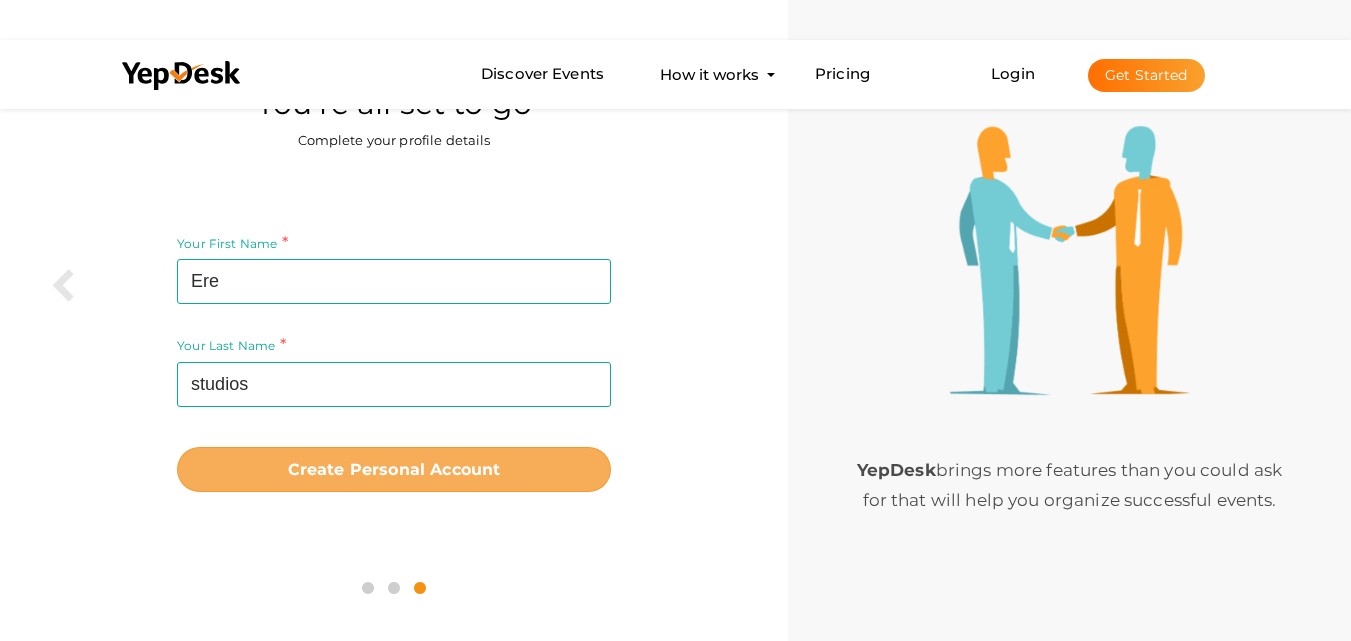 click on "Create
Personal Account" at bounding box center (394, 469) 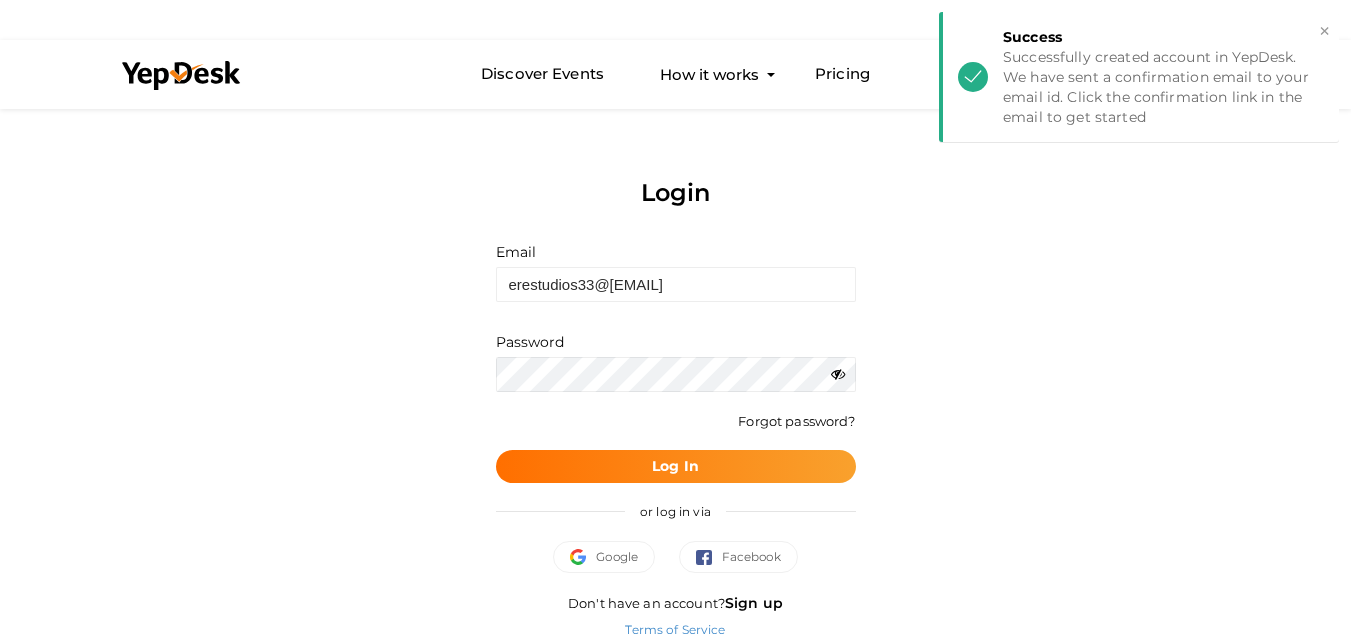 scroll, scrollTop: 0, scrollLeft: 0, axis: both 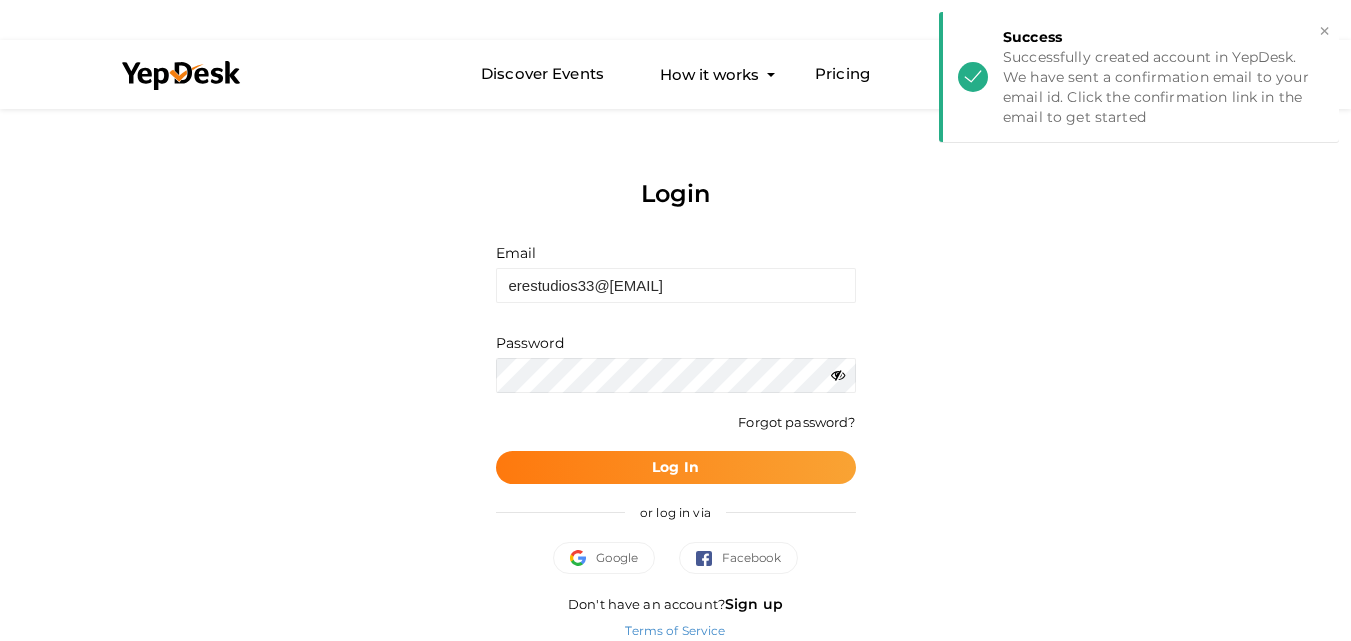 click on "Log In" at bounding box center (675, 467) 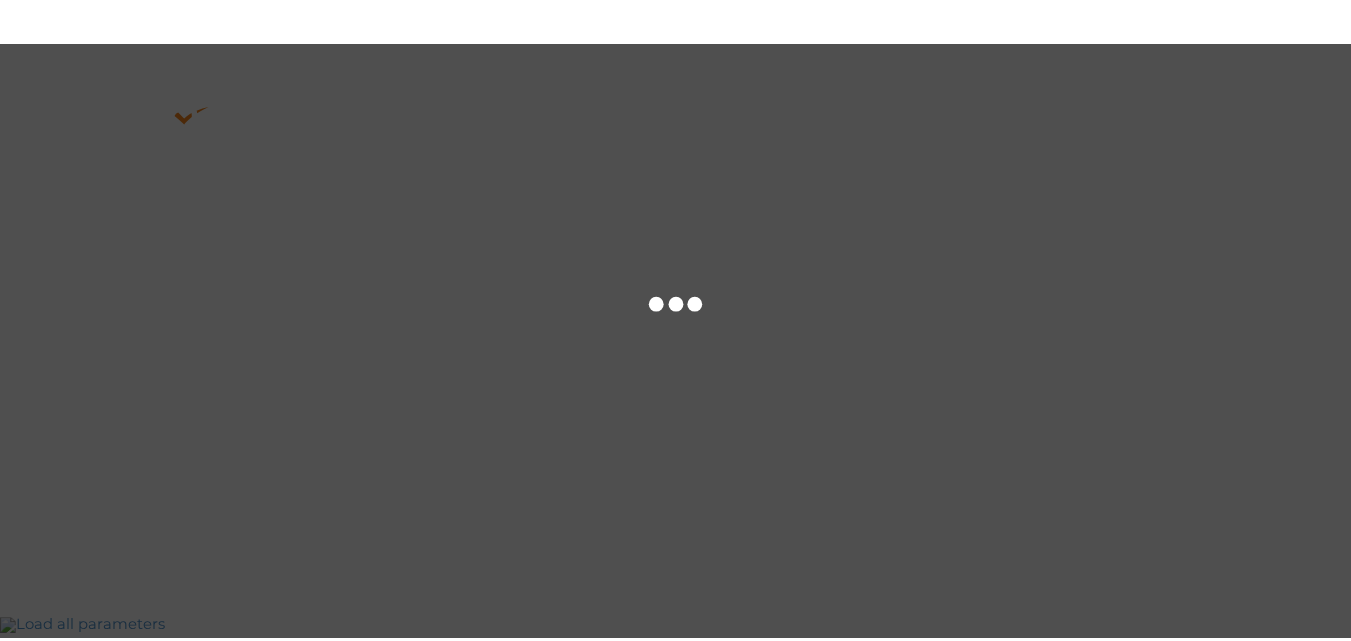 scroll, scrollTop: 0, scrollLeft: 0, axis: both 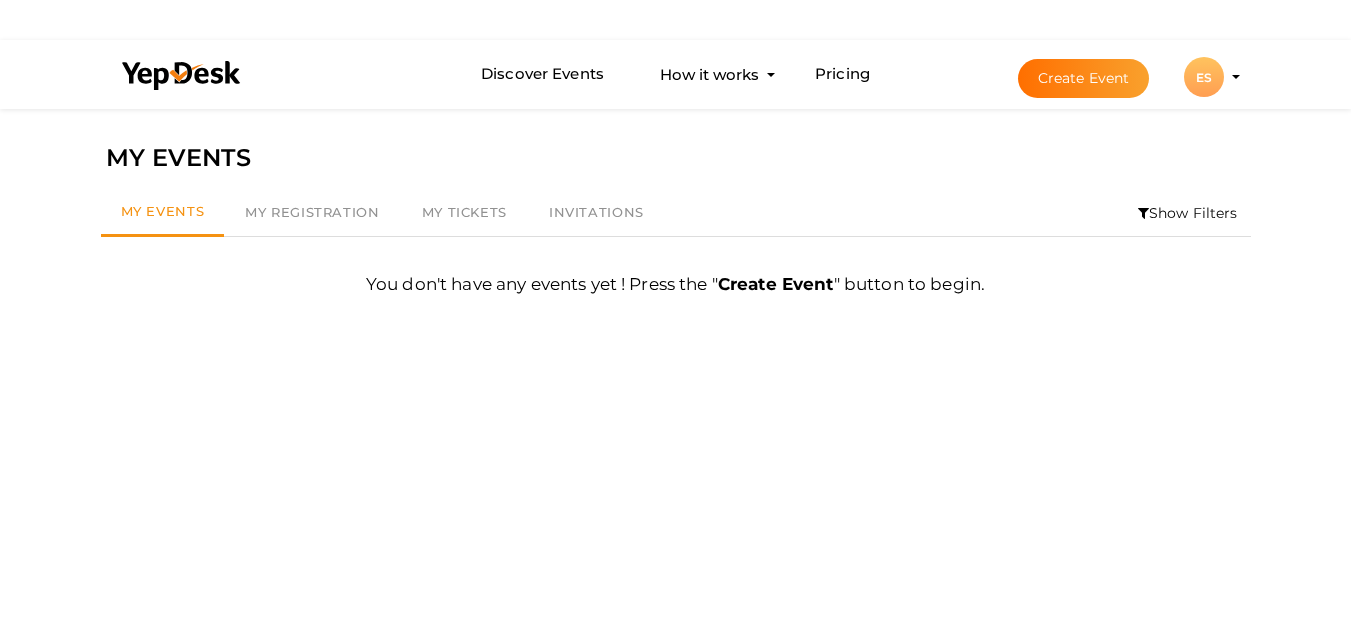 click on "Create Event
ES
ES
Ere studios
erestudios33@gmail.com
Personal Profile
My Events
Admin
Switch Profile
Create New Profile" at bounding box center (1111, 77) 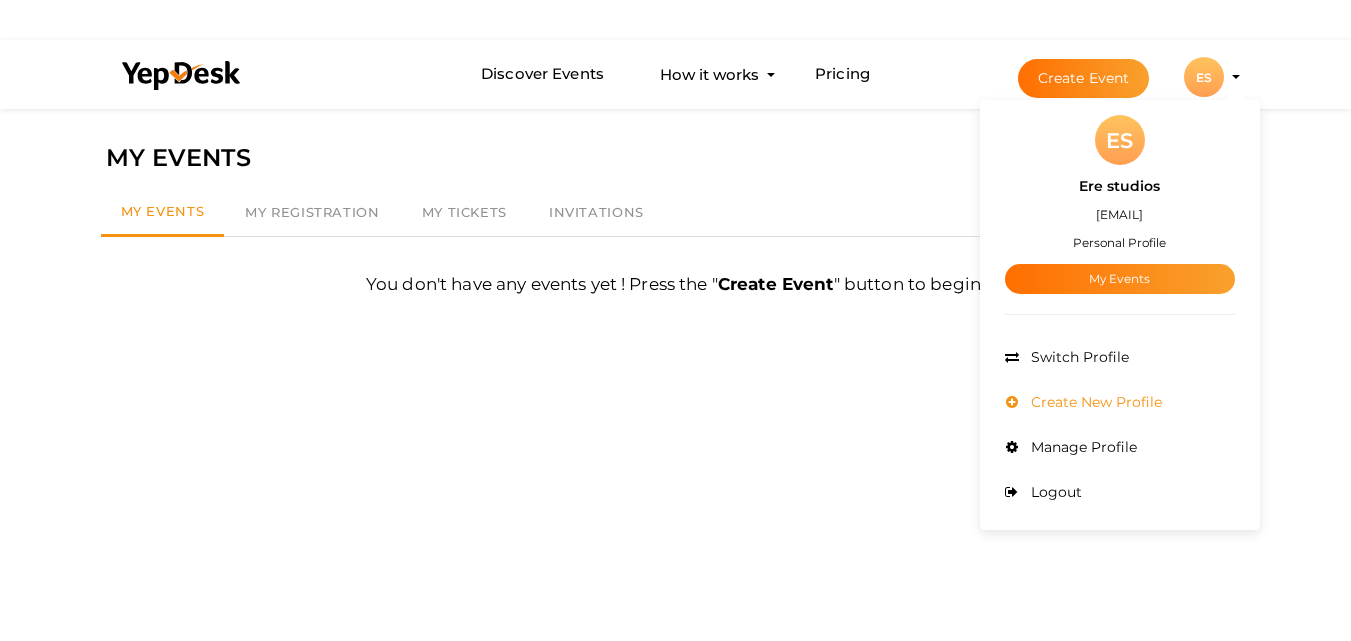 click on "Create New Profile" at bounding box center (1094, 402) 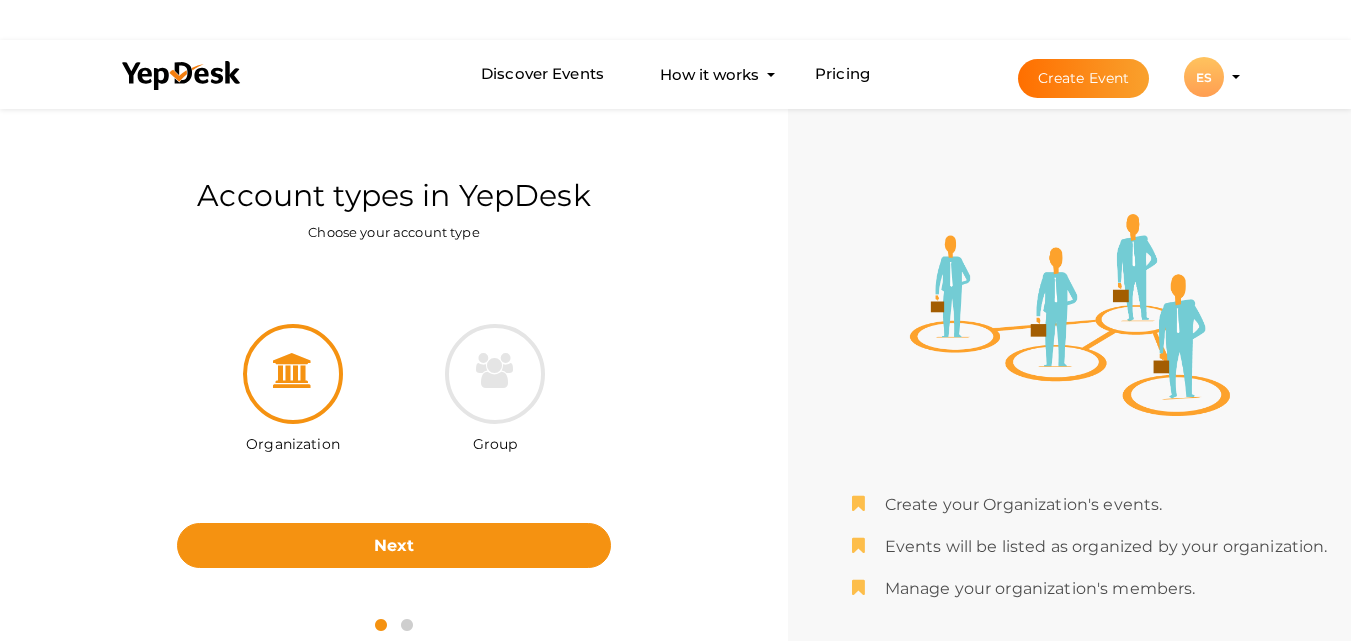 scroll, scrollTop: 0, scrollLeft: 0, axis: both 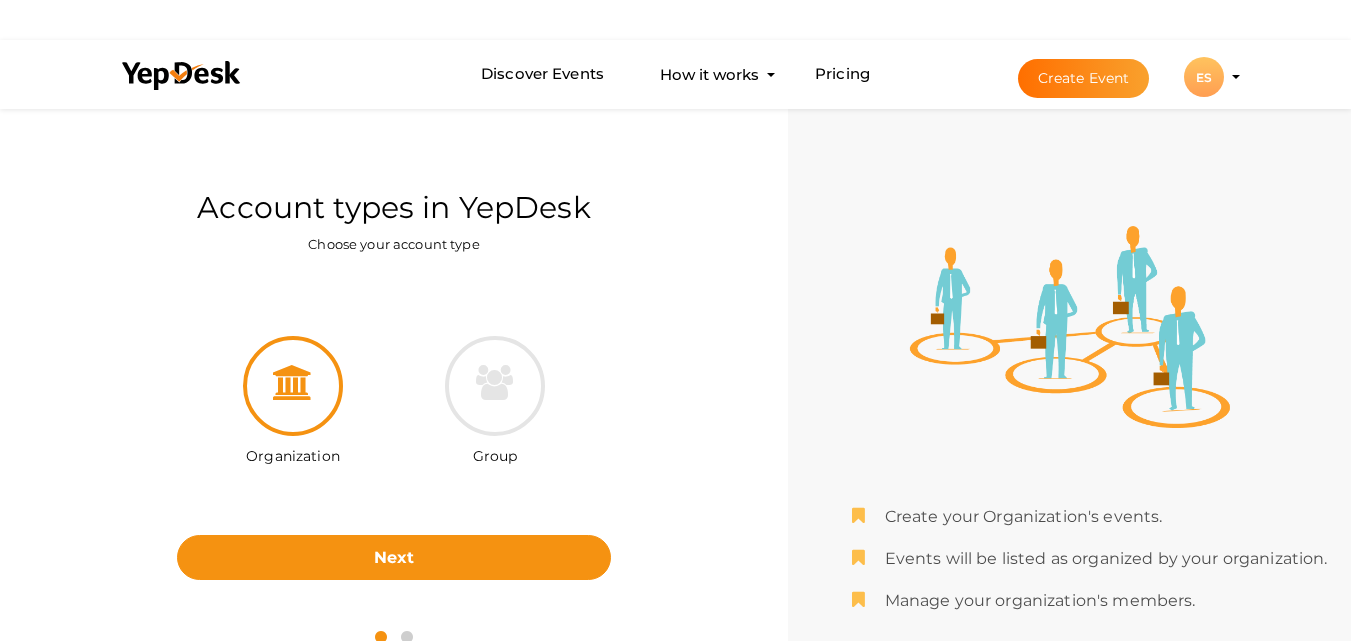 click on "ES" at bounding box center (1204, 77) 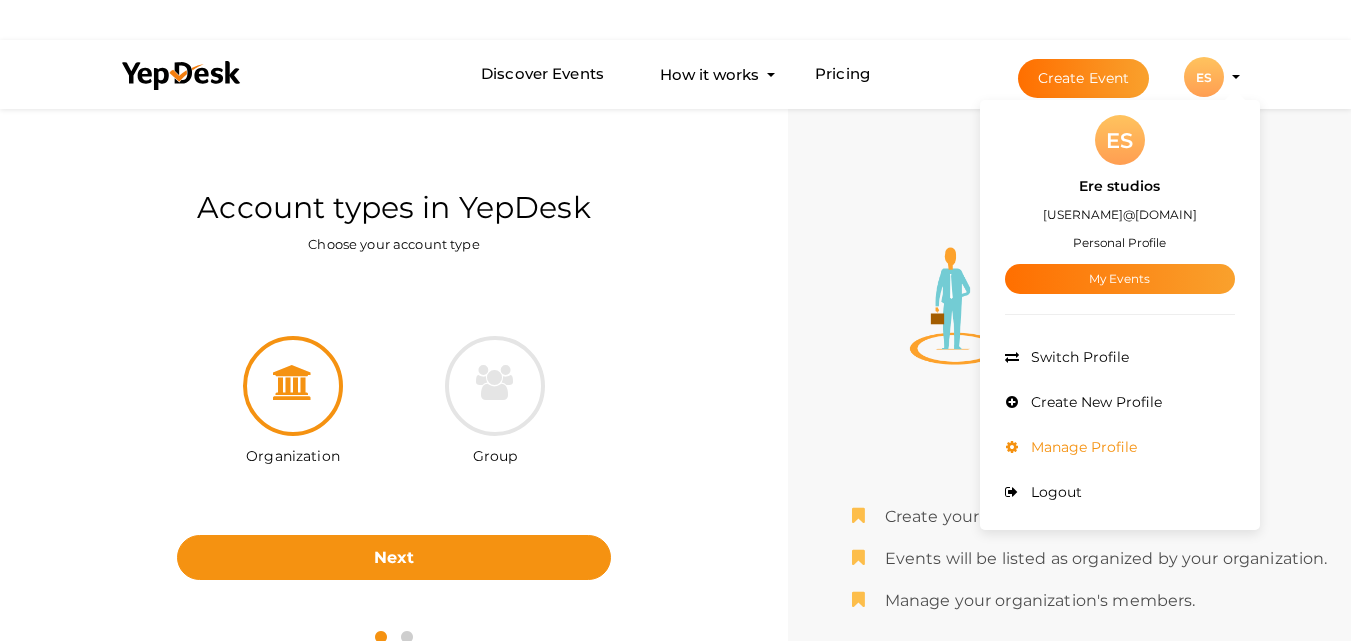 click on "Manage Profile" at bounding box center [1081, 447] 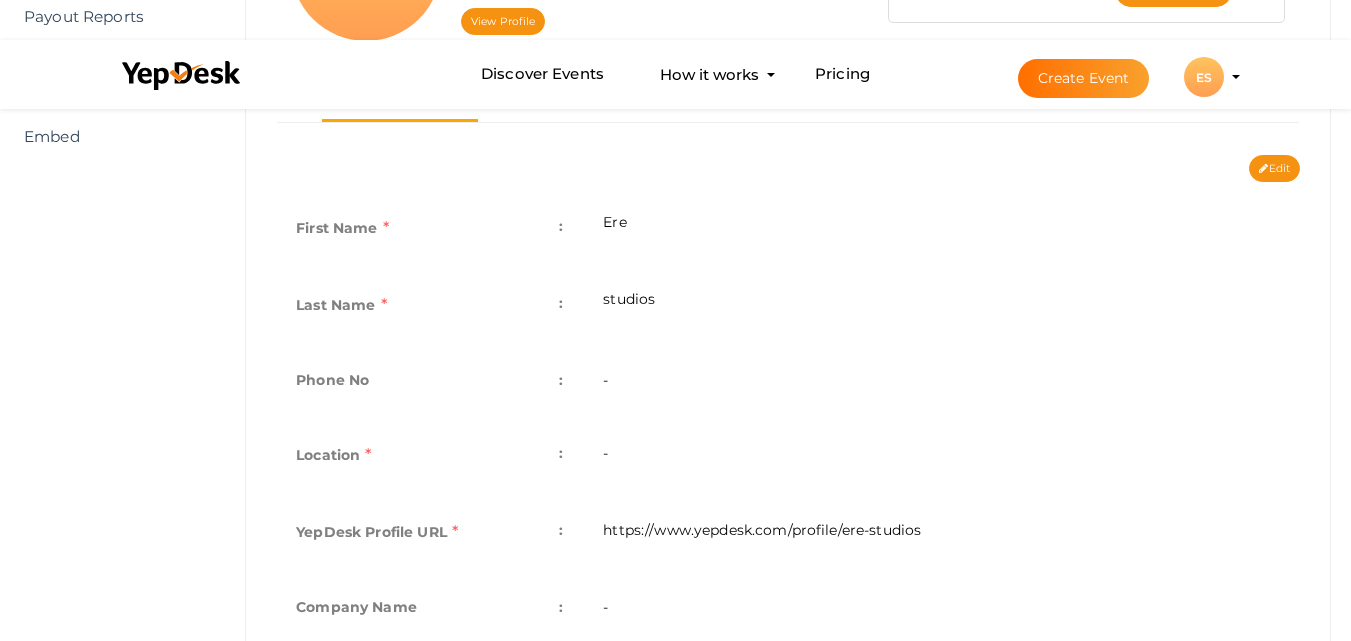 scroll, scrollTop: 400, scrollLeft: 0, axis: vertical 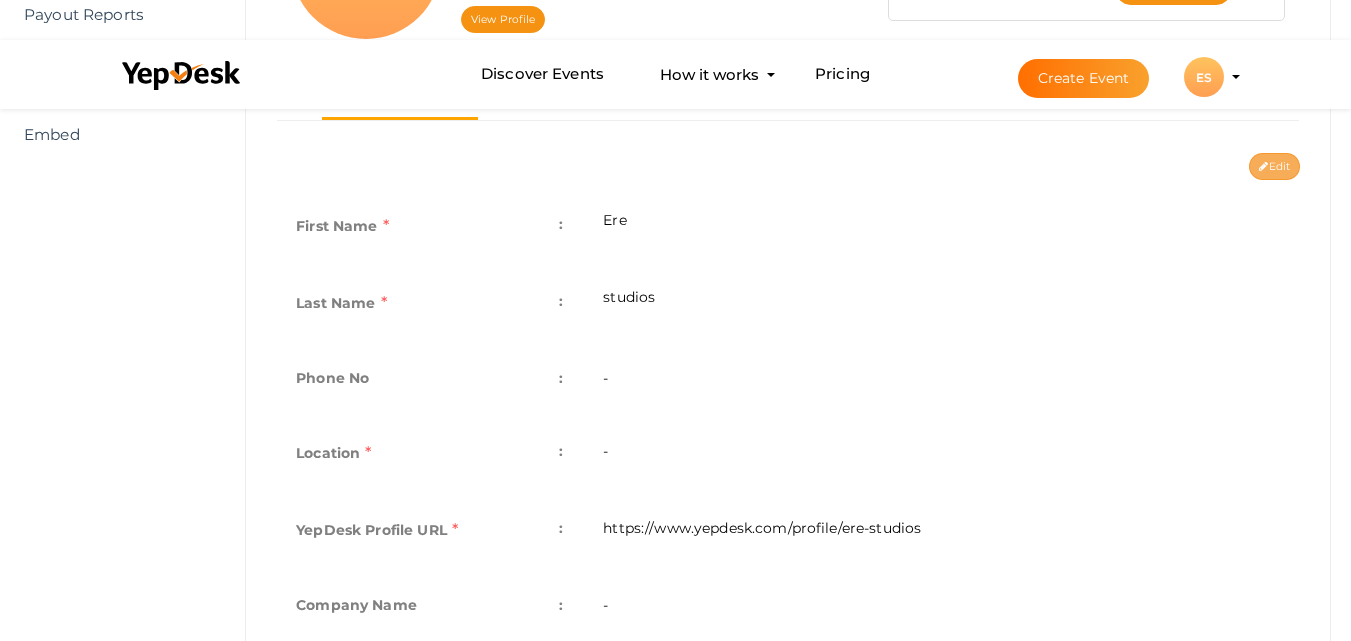click on "Edit" at bounding box center (1274, 166) 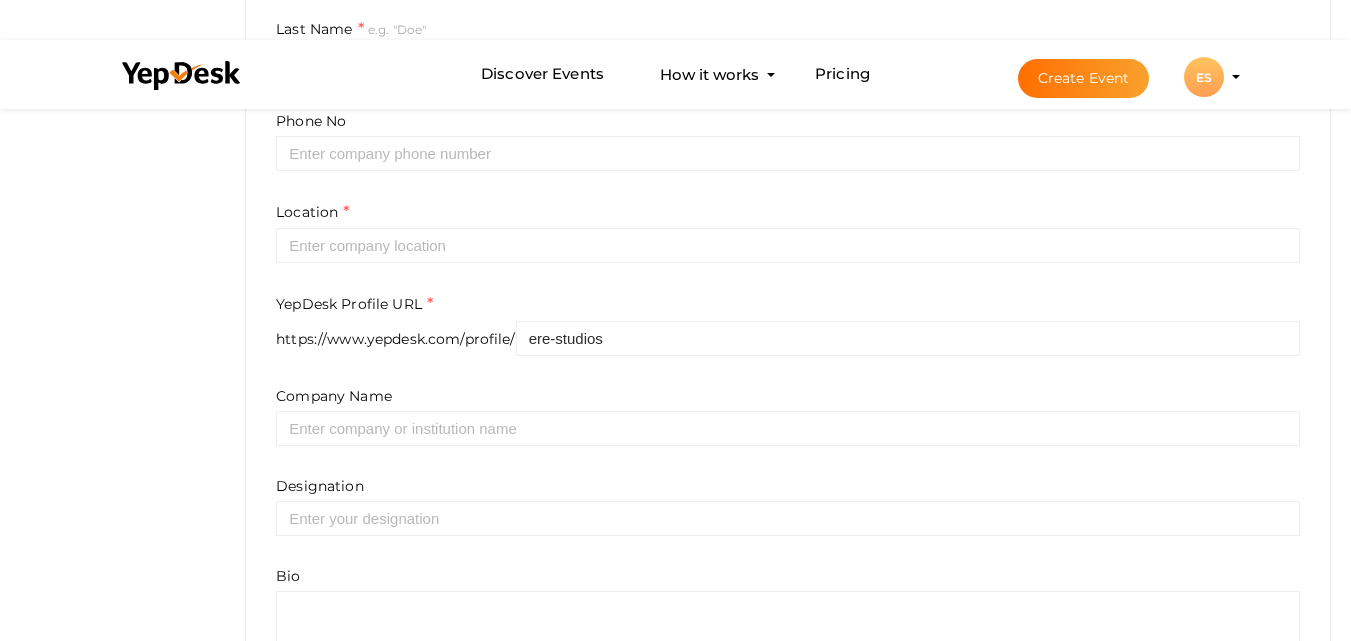 scroll, scrollTop: 700, scrollLeft: 0, axis: vertical 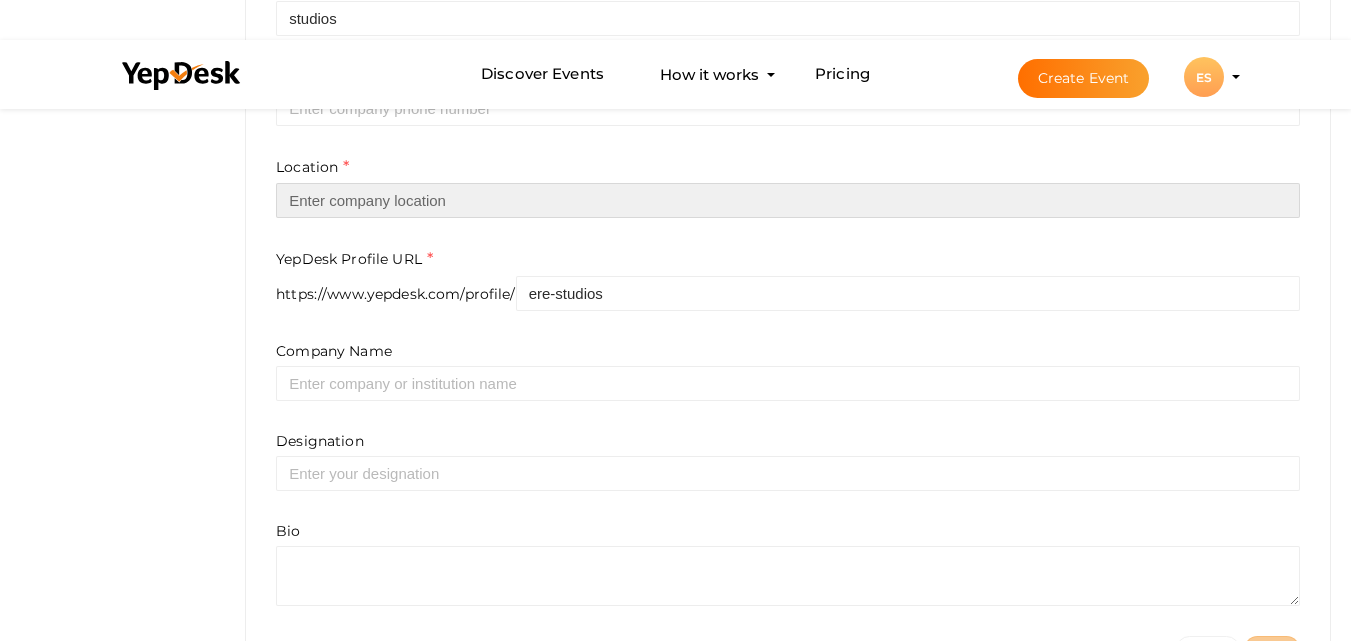 click at bounding box center (788, 200) 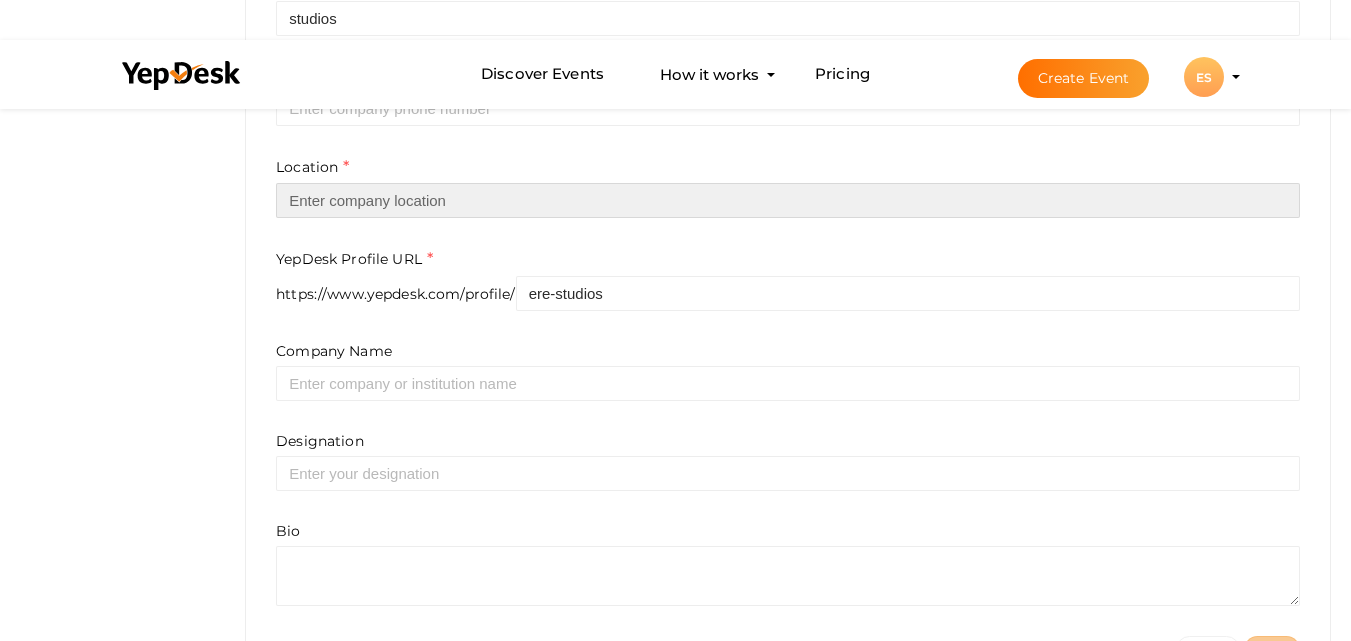 type on "Germany" 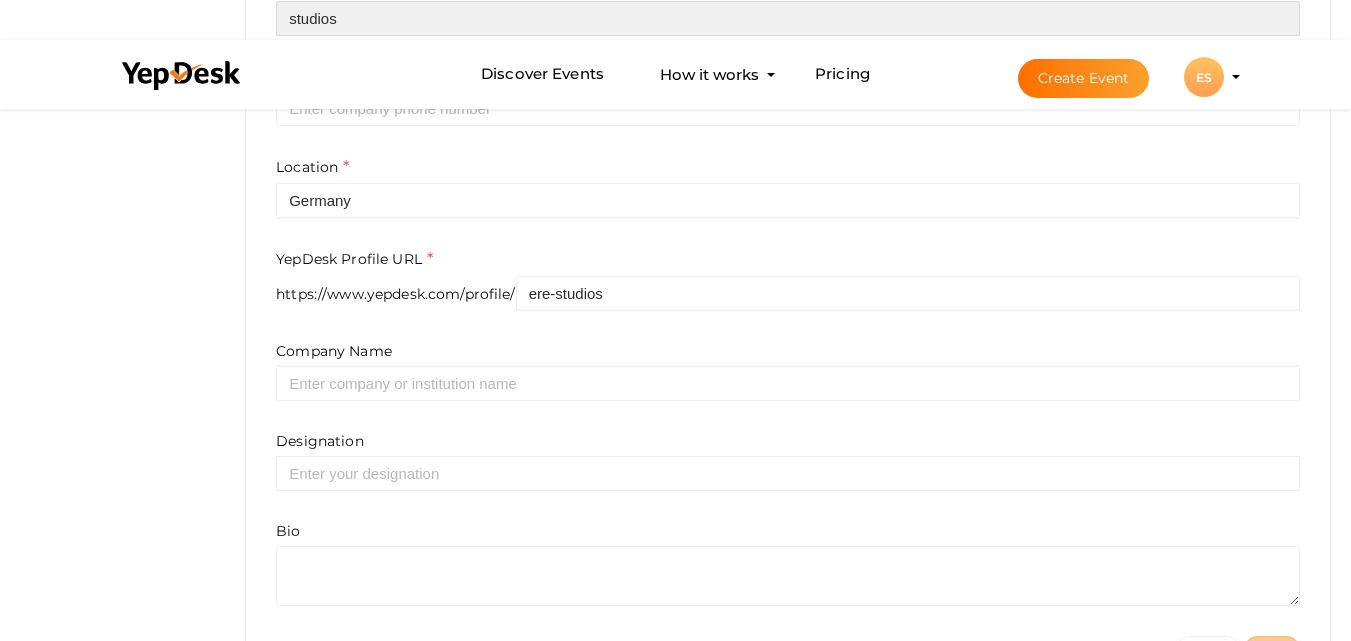 type on "Studios" 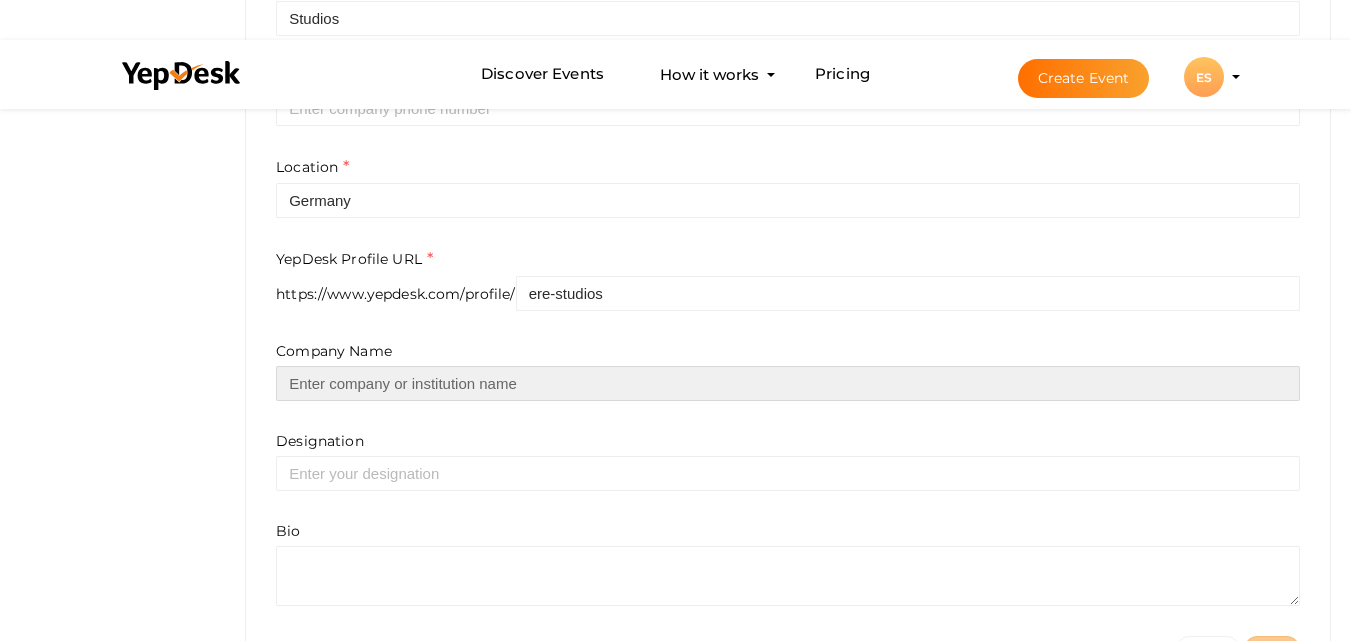 type on "https://erestudioss.de/" 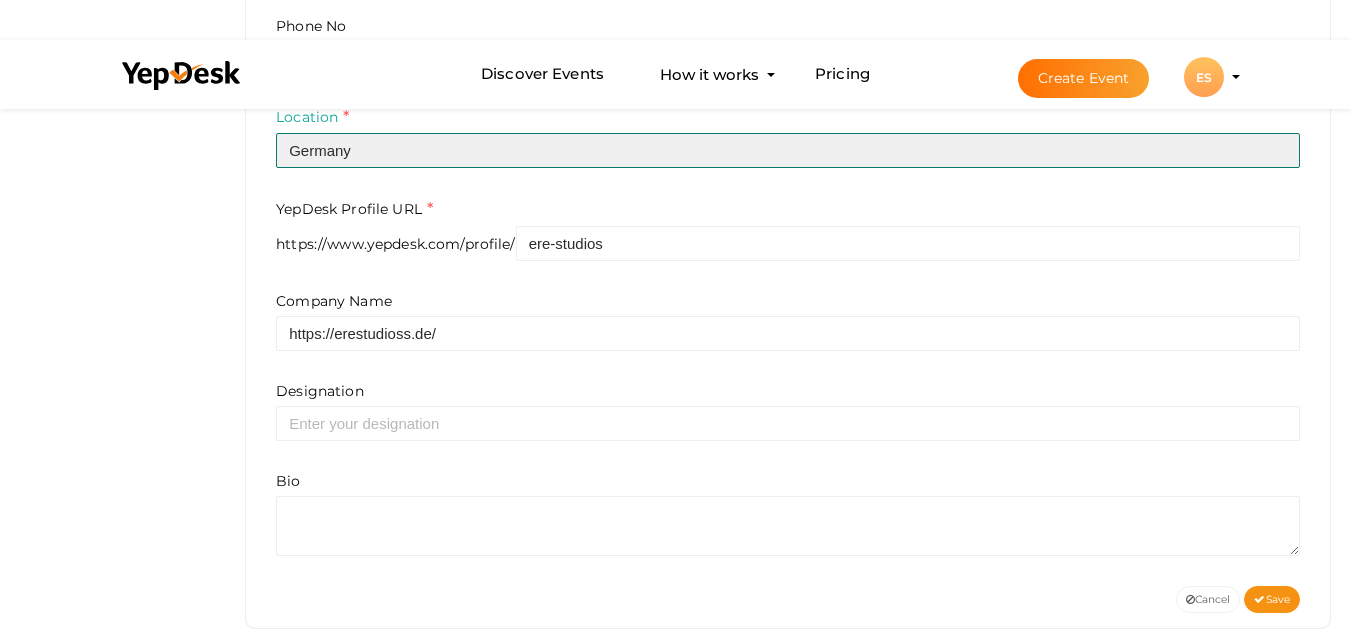 scroll, scrollTop: 778, scrollLeft: 0, axis: vertical 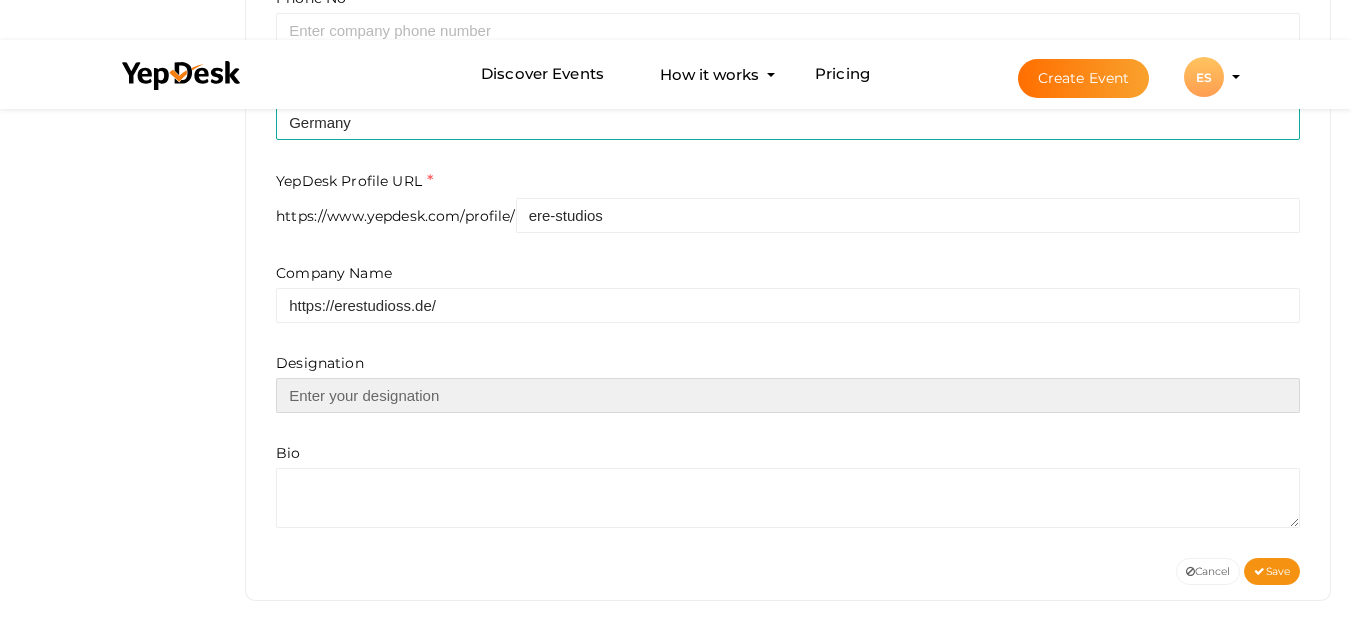 click at bounding box center (788, 395) 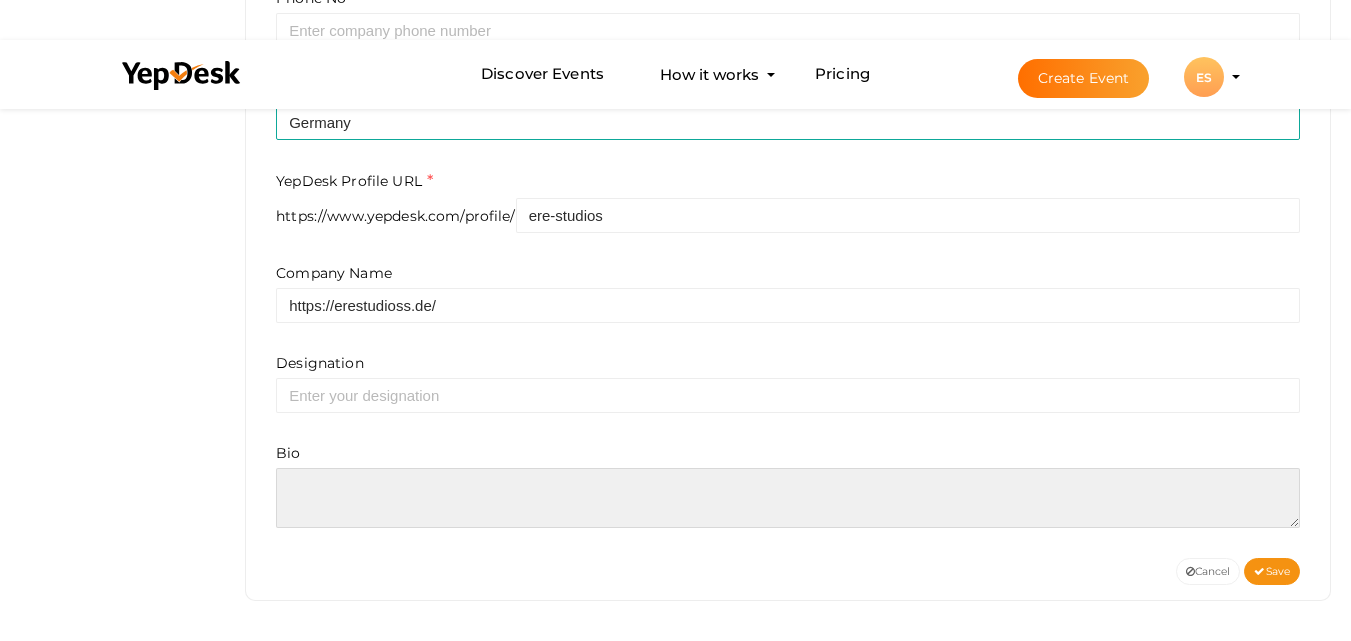 click at bounding box center [788, 498] 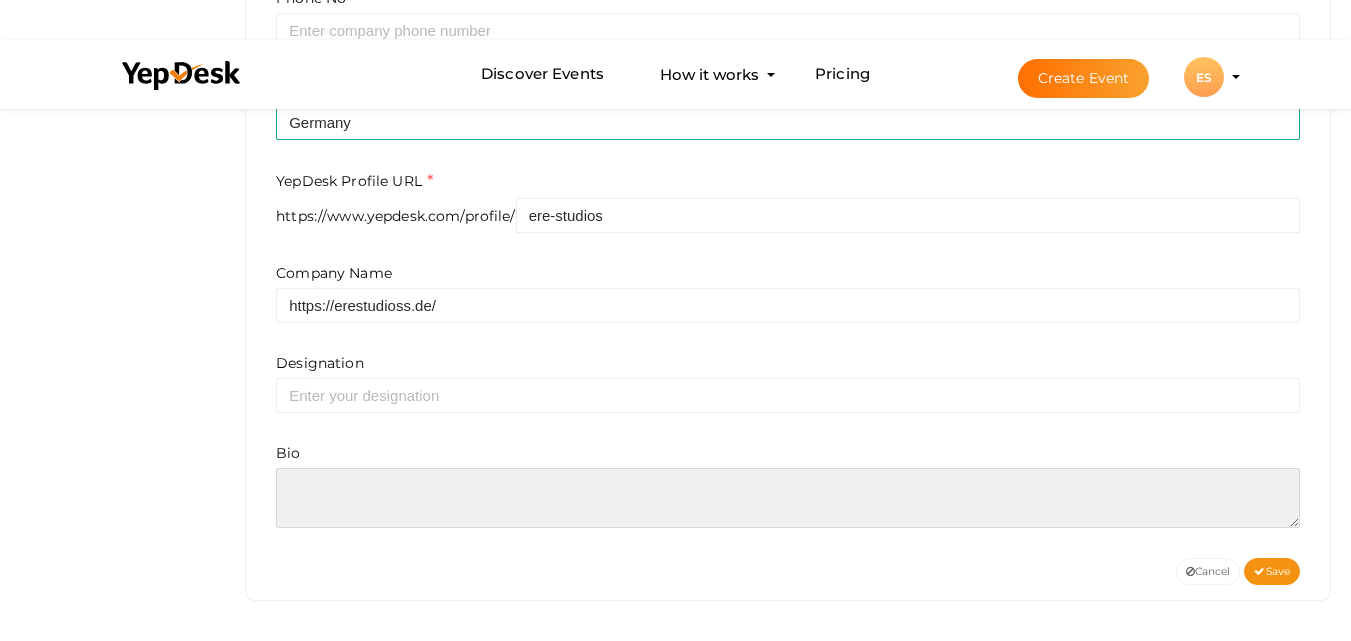 paste on "Kaufen Sie hochwertige Kleidung von Ere Studios und erhalten Sie bis zu 40 Rabatt im Online Shop von Ere Studios Schneller Versand weltweit" 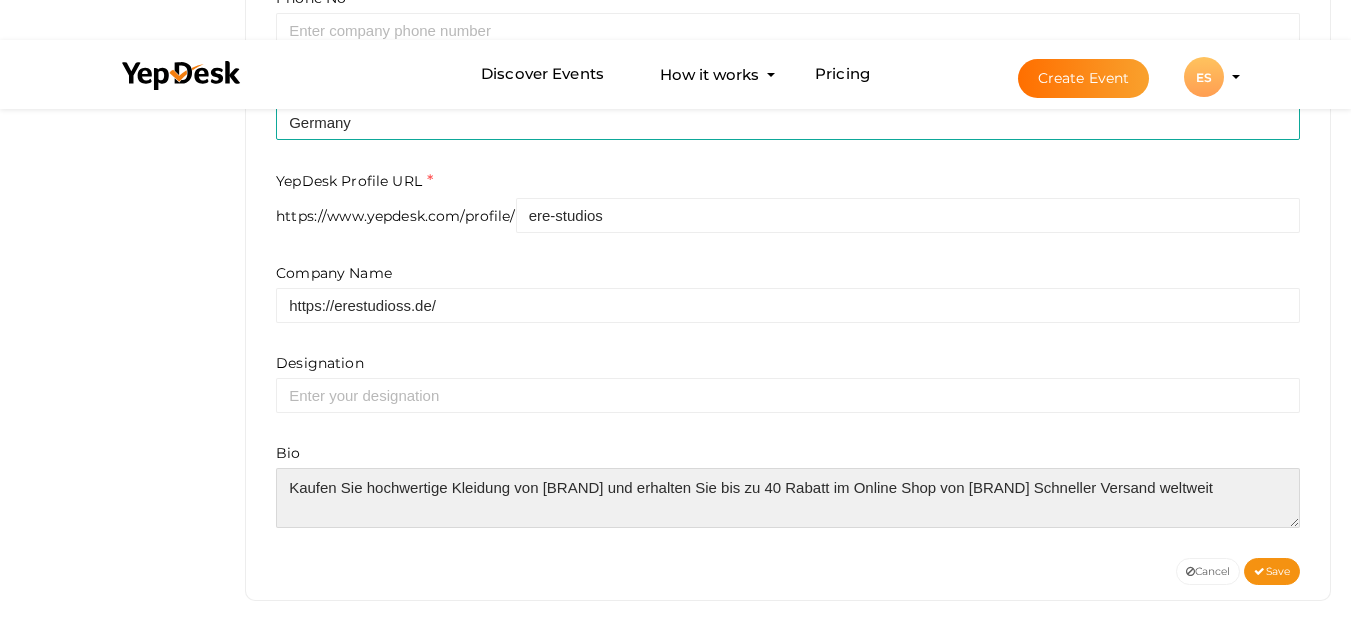 scroll, scrollTop: 10, scrollLeft: 0, axis: vertical 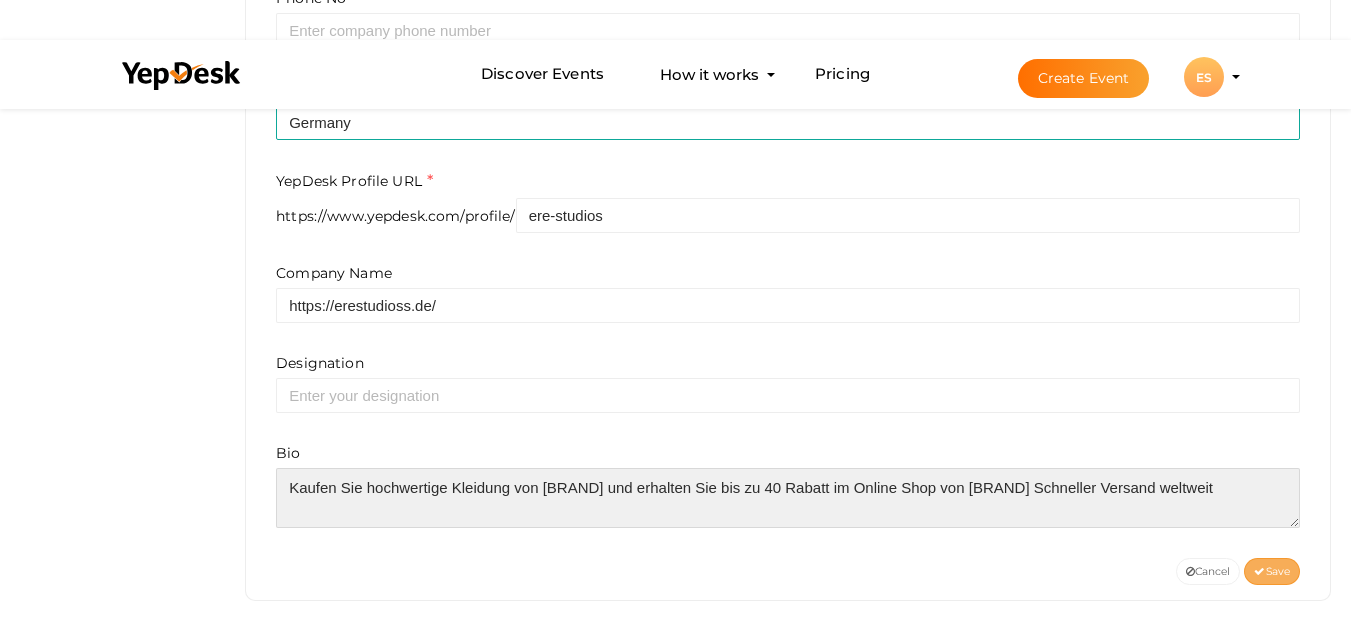 type on "Kaufen Sie hochwertige Kleidung von Ere Studios und erhalten Sie bis zu 40 Rabatt im Online Shop von Ere Studios Schneller Versand weltweit" 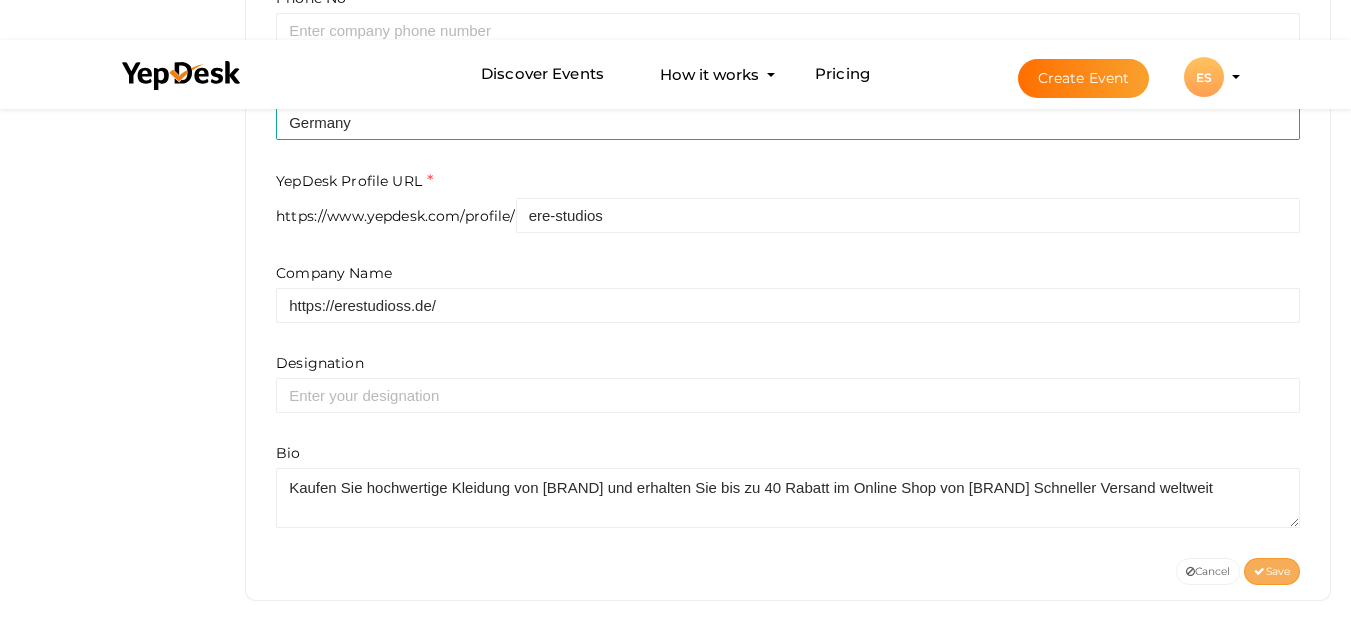 click on "Save" at bounding box center [1272, 571] 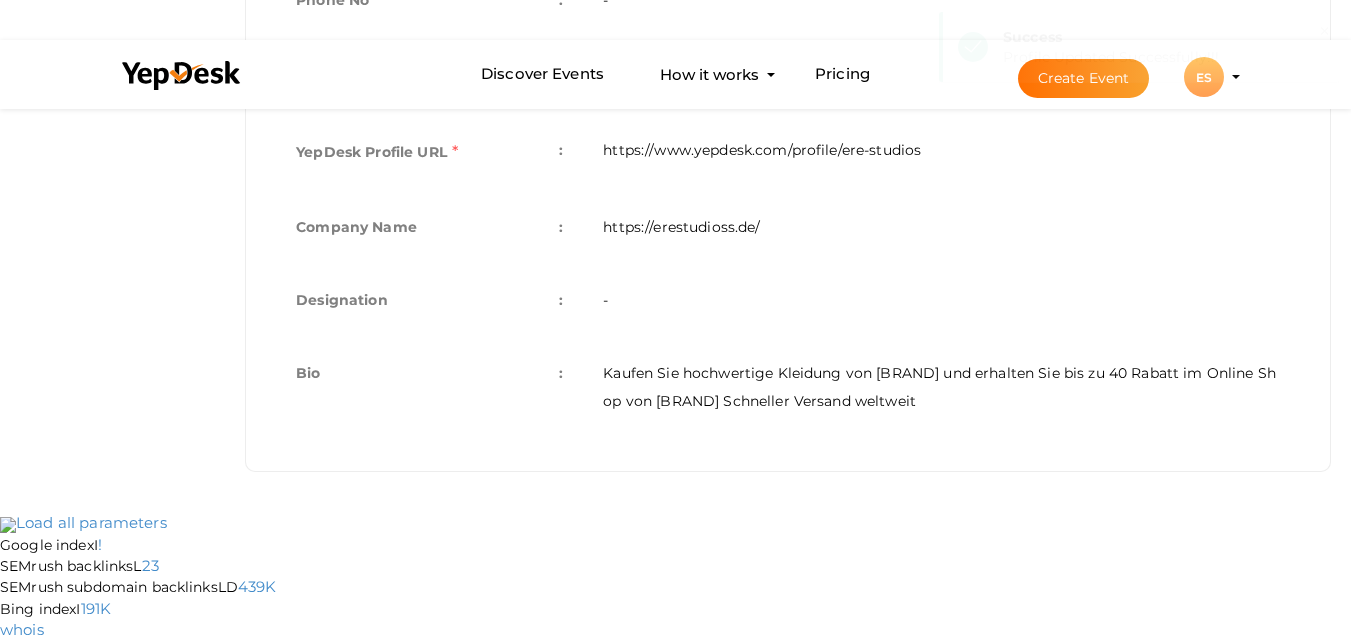 scroll, scrollTop: 649, scrollLeft: 0, axis: vertical 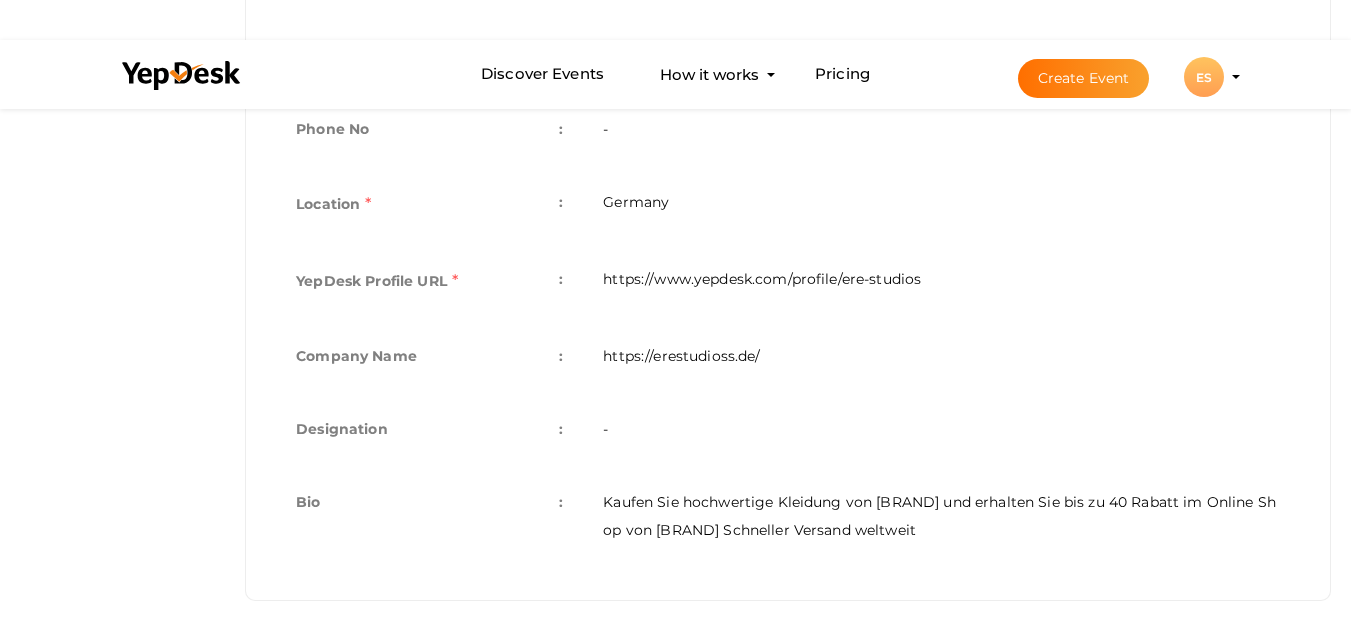 drag, startPoint x: 1059, startPoint y: 680, endPoint x: 1160, endPoint y: 309, distance: 384.5023 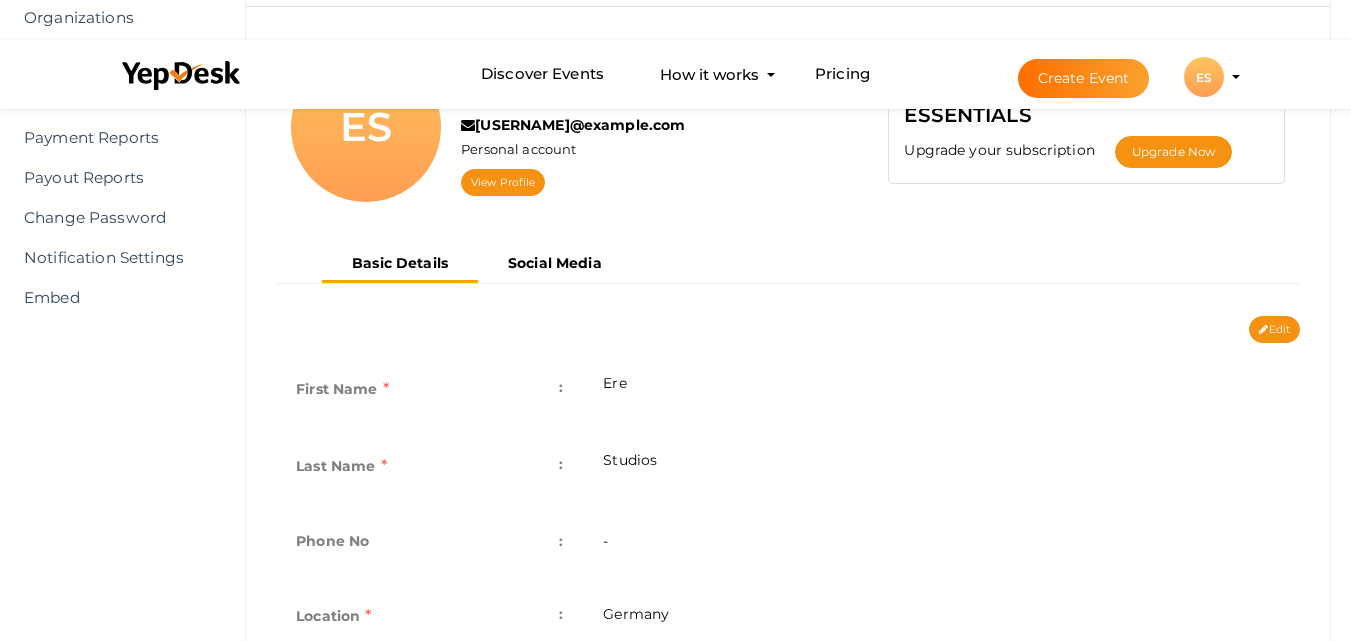 scroll, scrollTop: 149, scrollLeft: 0, axis: vertical 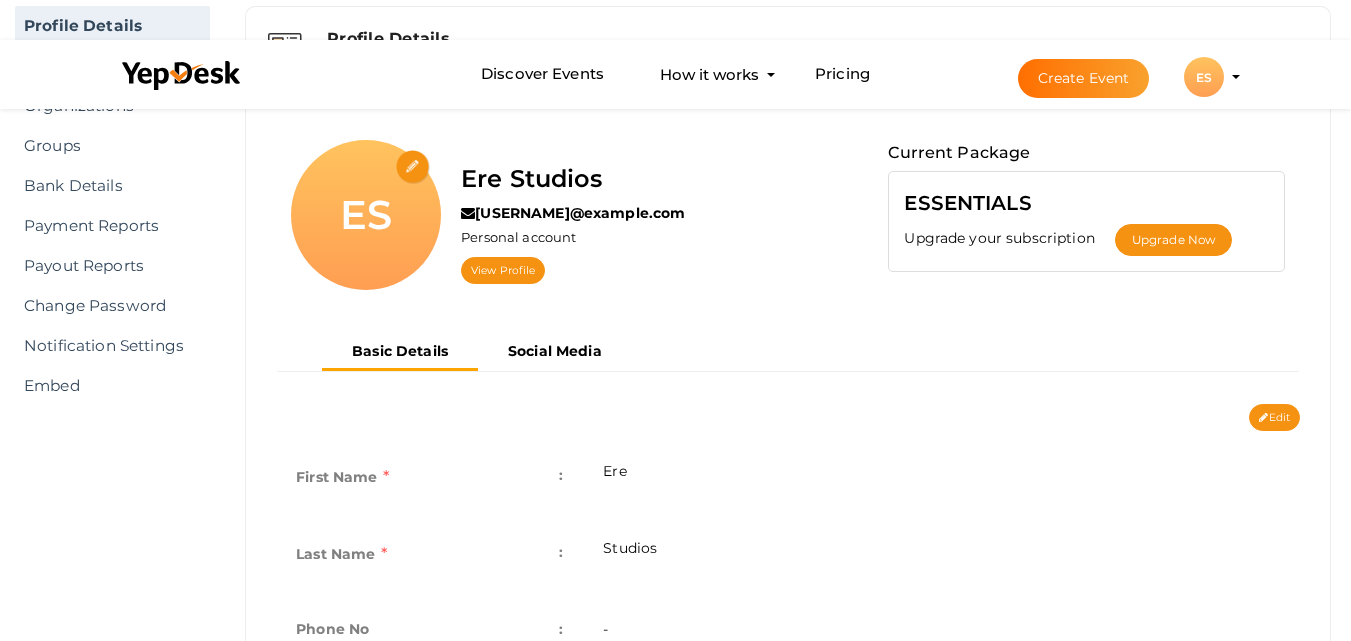 click at bounding box center [413, 167] 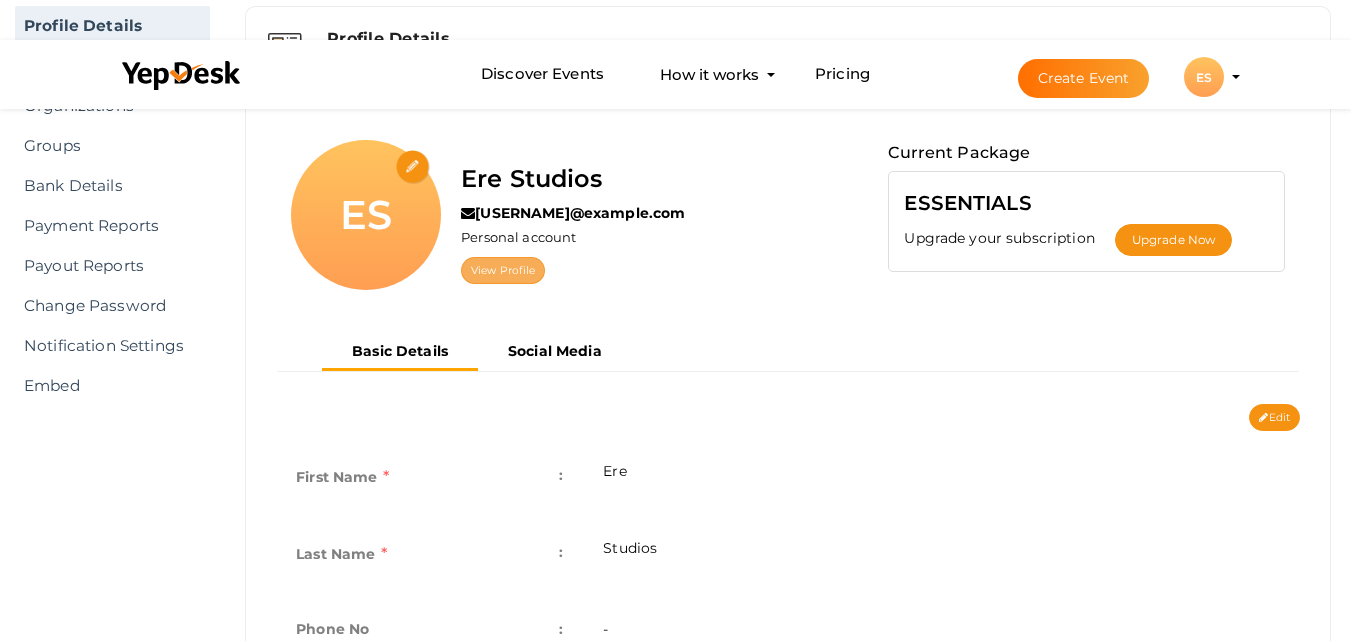 click on "View Profile" at bounding box center (503, 270) 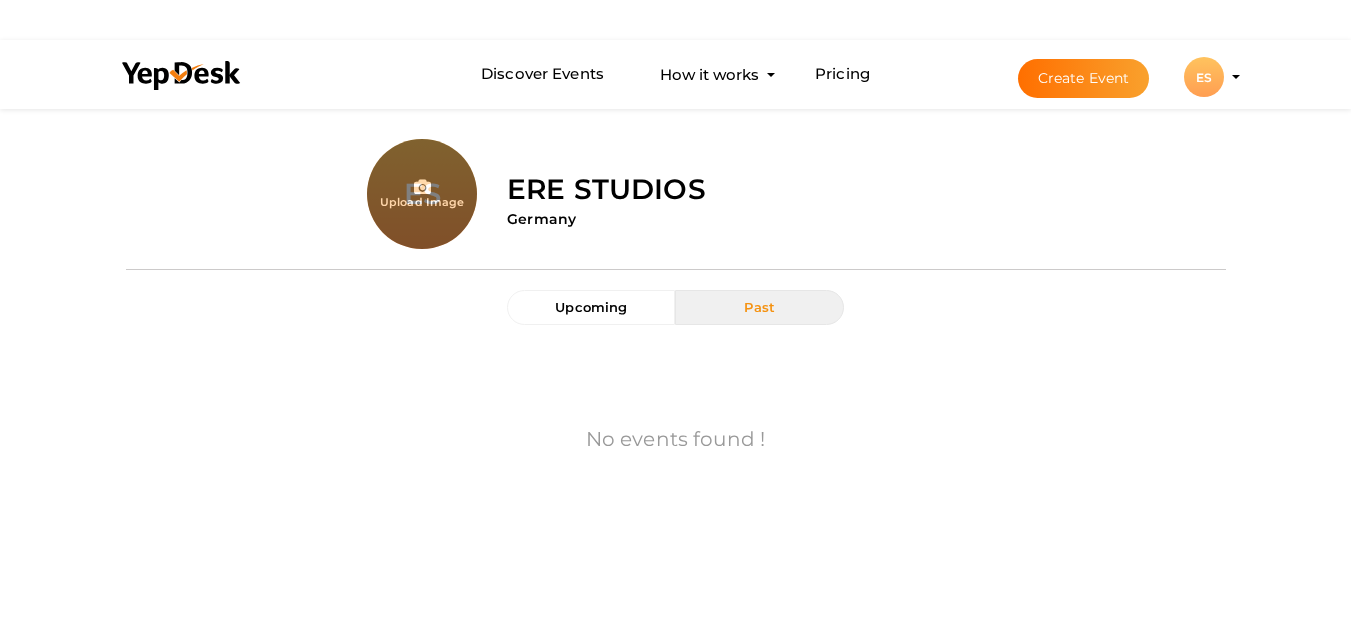 scroll, scrollTop: 0, scrollLeft: 0, axis: both 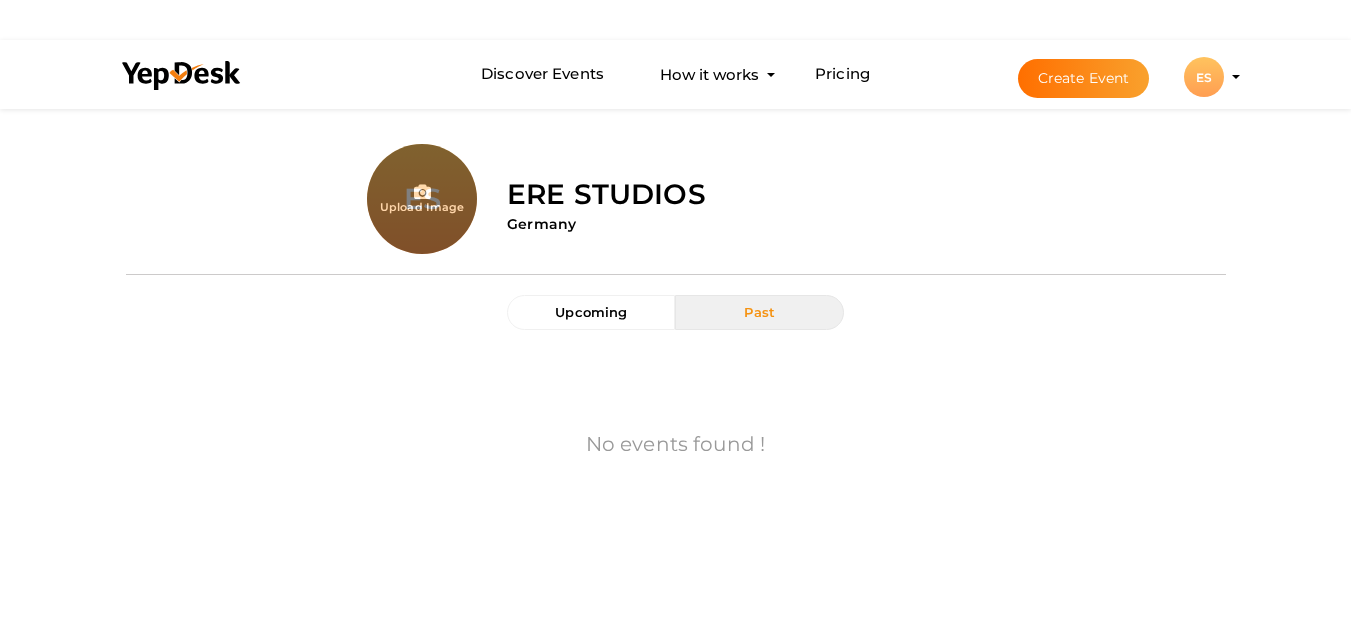 click on "ES" at bounding box center (1204, 77) 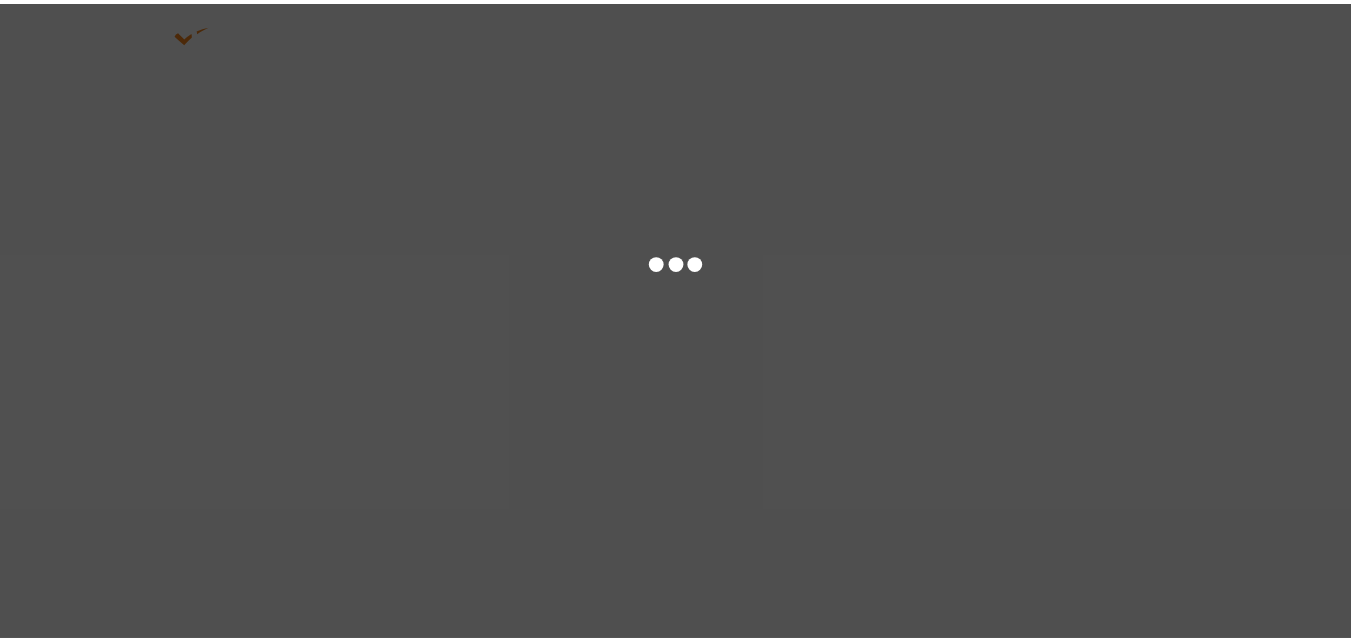 scroll, scrollTop: 0, scrollLeft: 0, axis: both 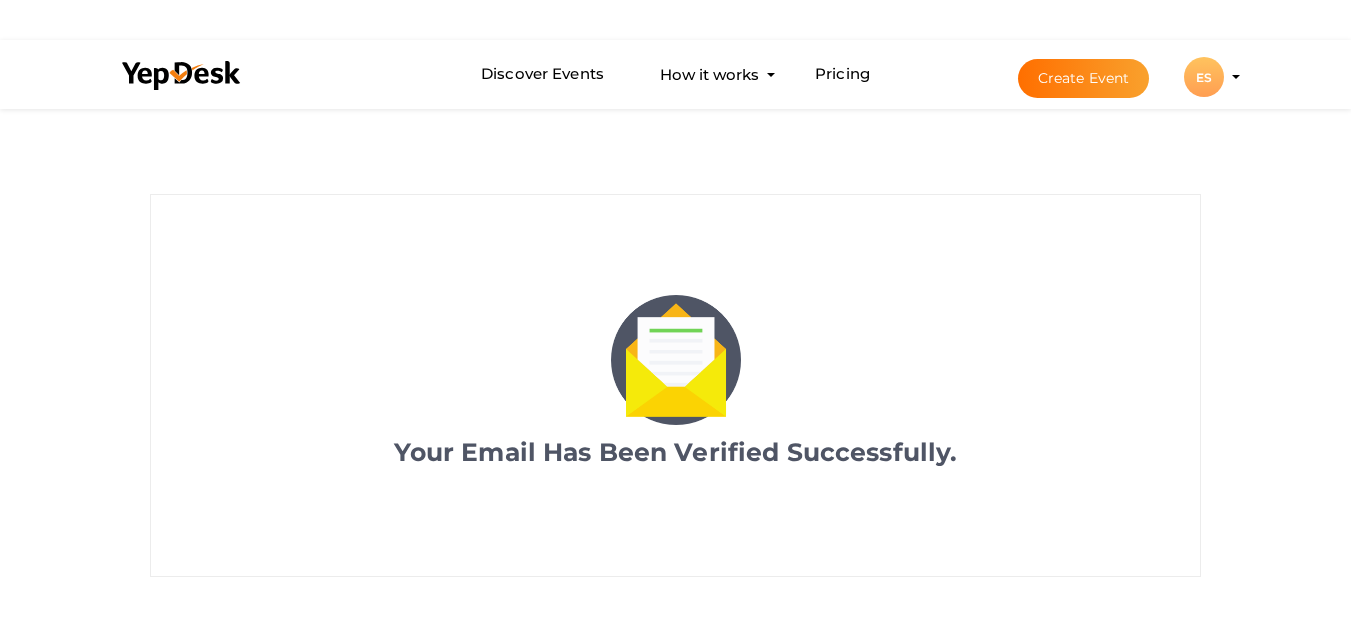 click on "ES" at bounding box center [1204, 77] 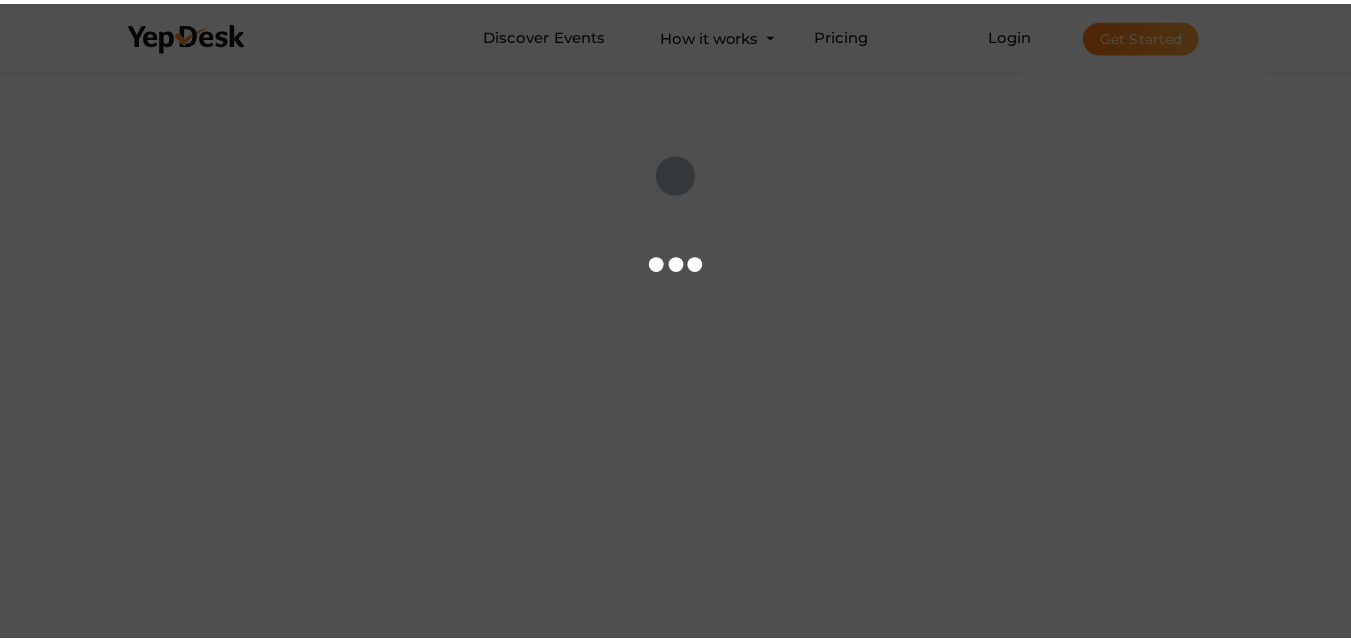 scroll, scrollTop: 0, scrollLeft: 0, axis: both 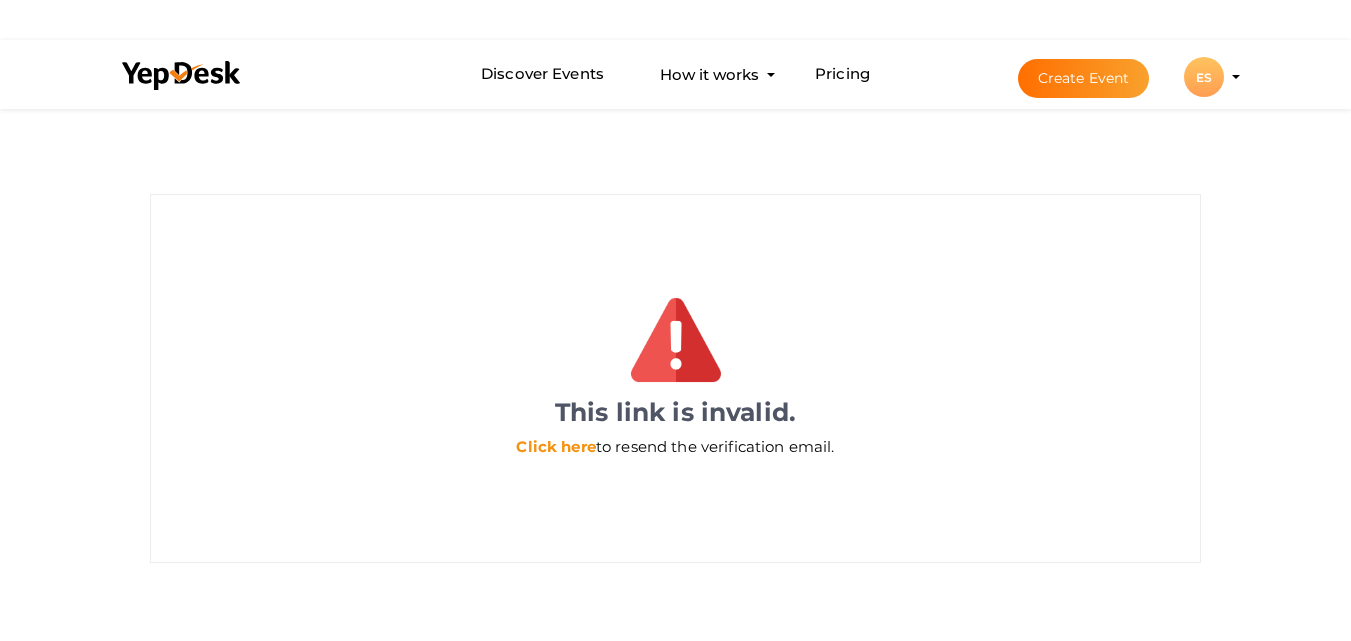 click on "Click here" at bounding box center (555, 446) 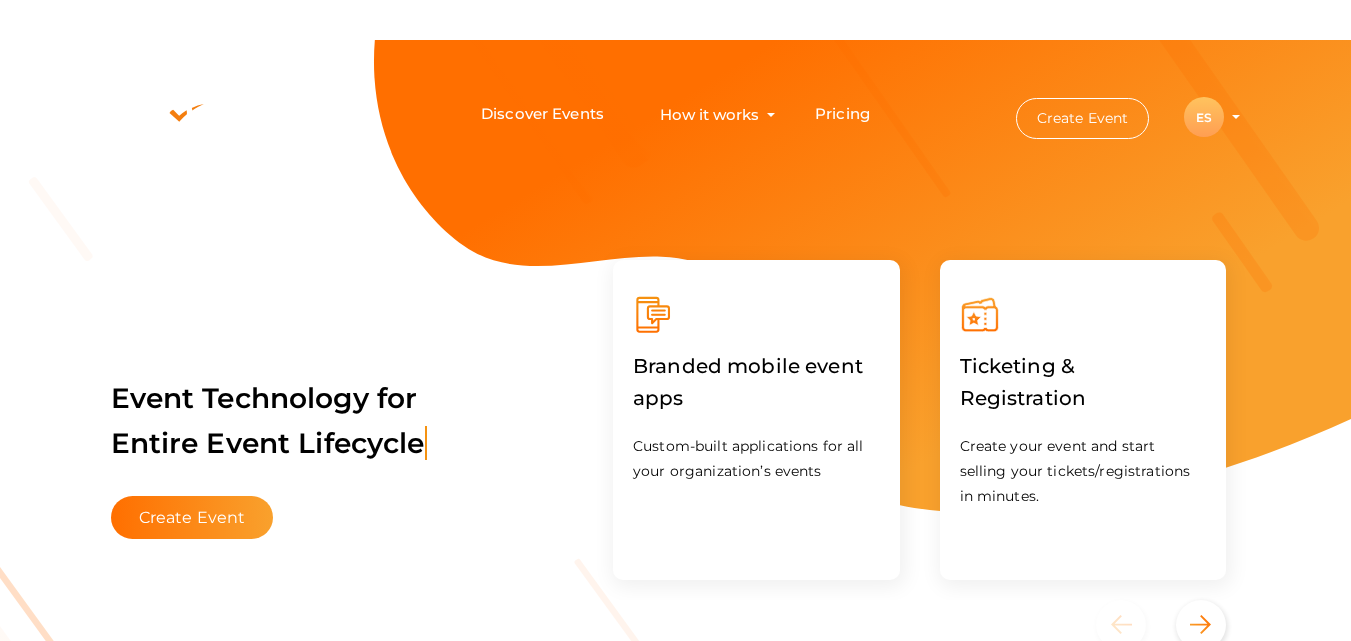 click on "ES" at bounding box center (1204, 117) 